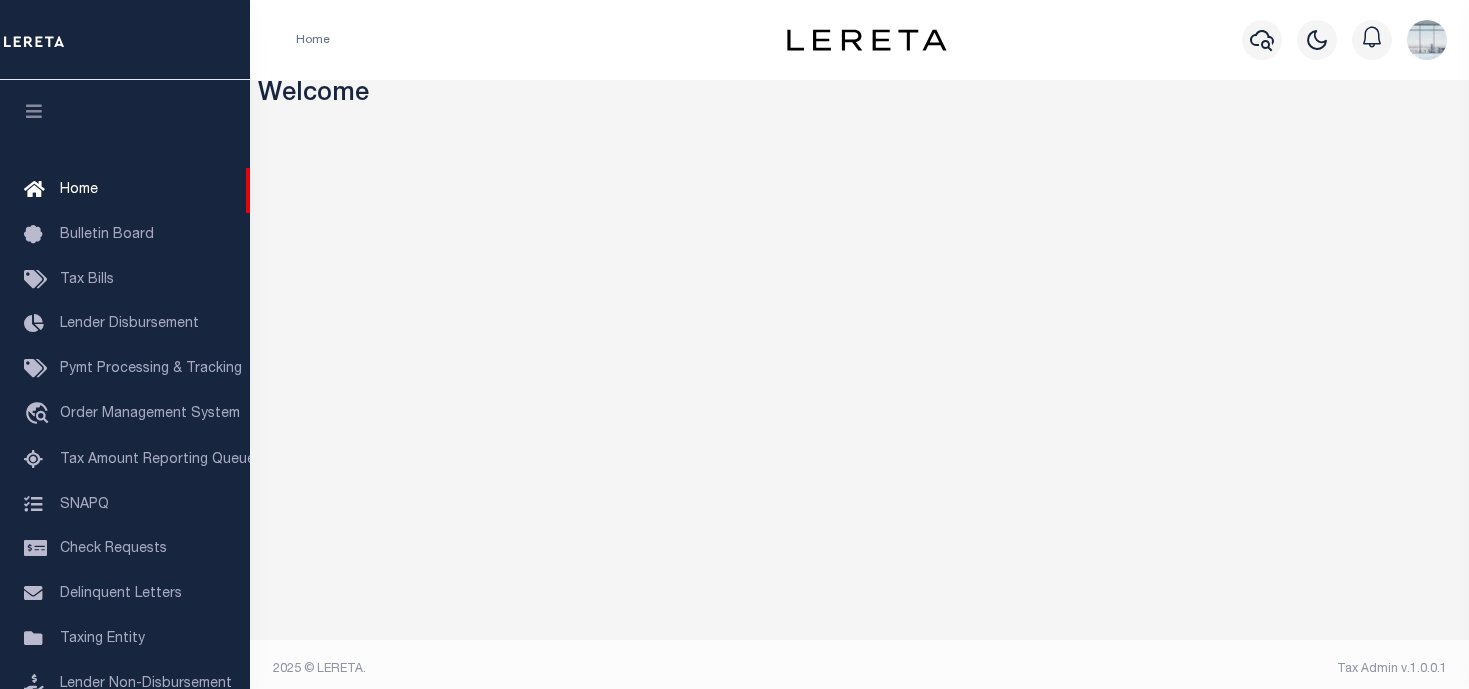 scroll, scrollTop: 0, scrollLeft: 0, axis: both 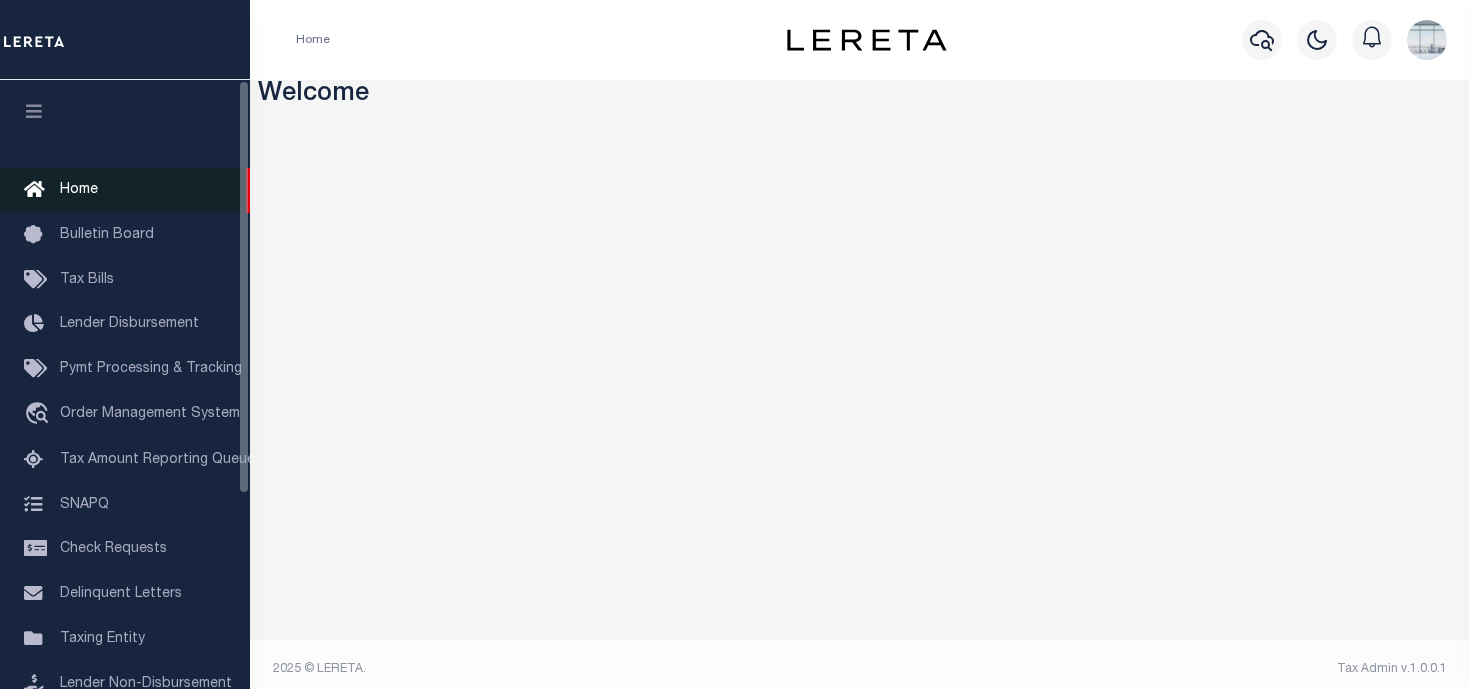 click on "Home" at bounding box center [125, 190] 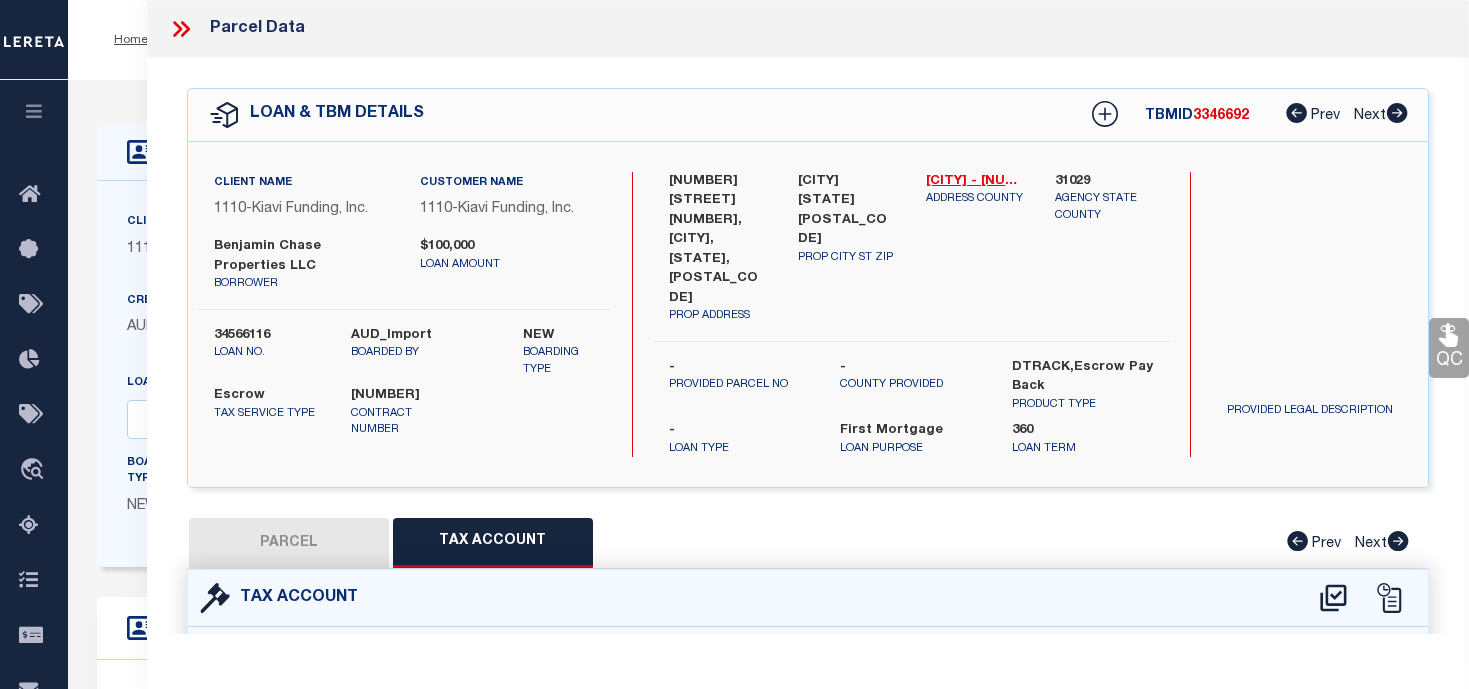 select on "100" 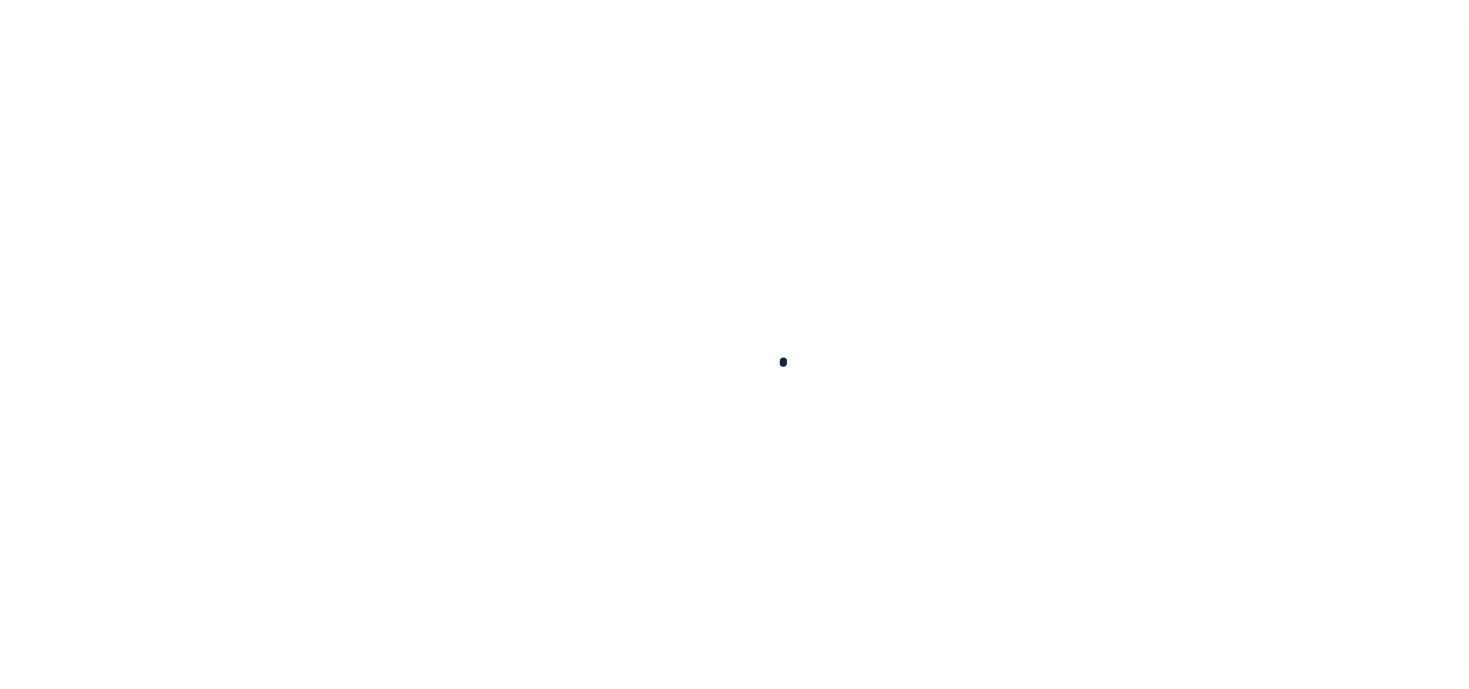 scroll, scrollTop: 0, scrollLeft: 0, axis: both 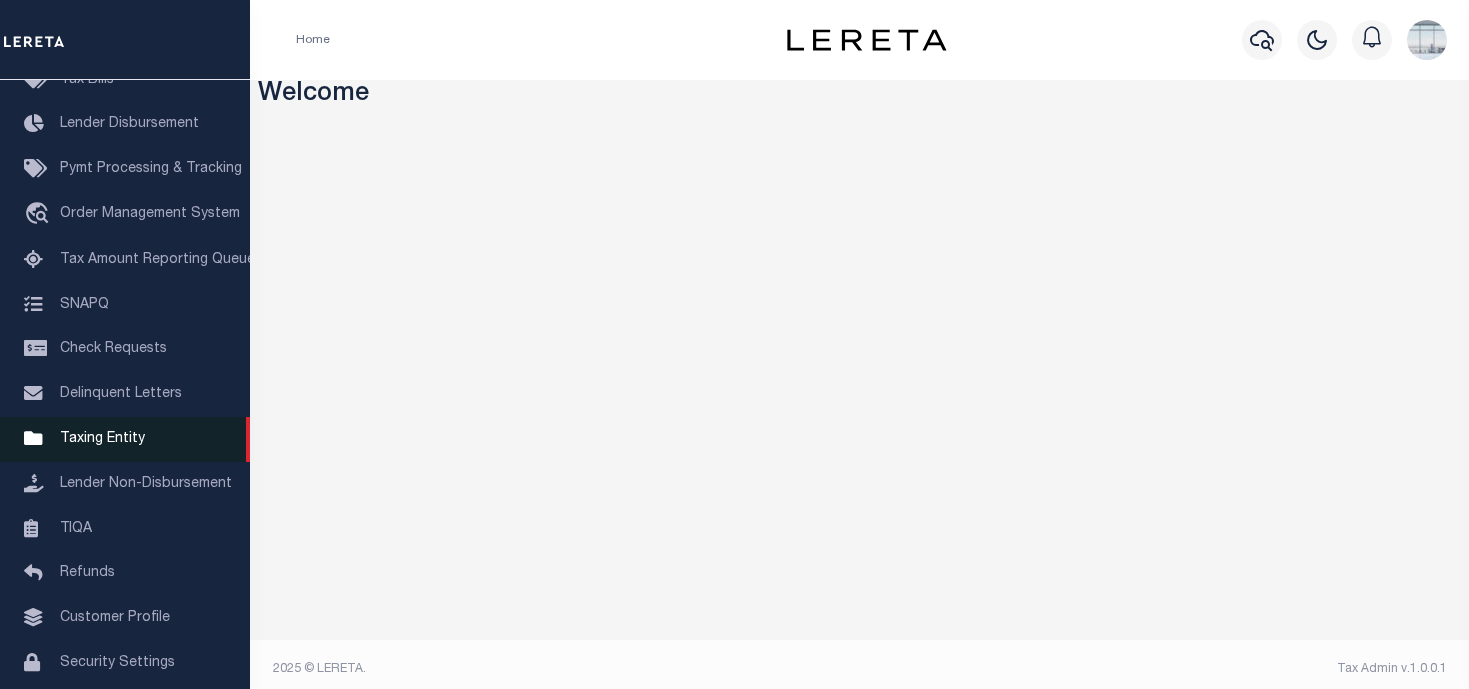 click on "Taxing Entity" at bounding box center [102, 439] 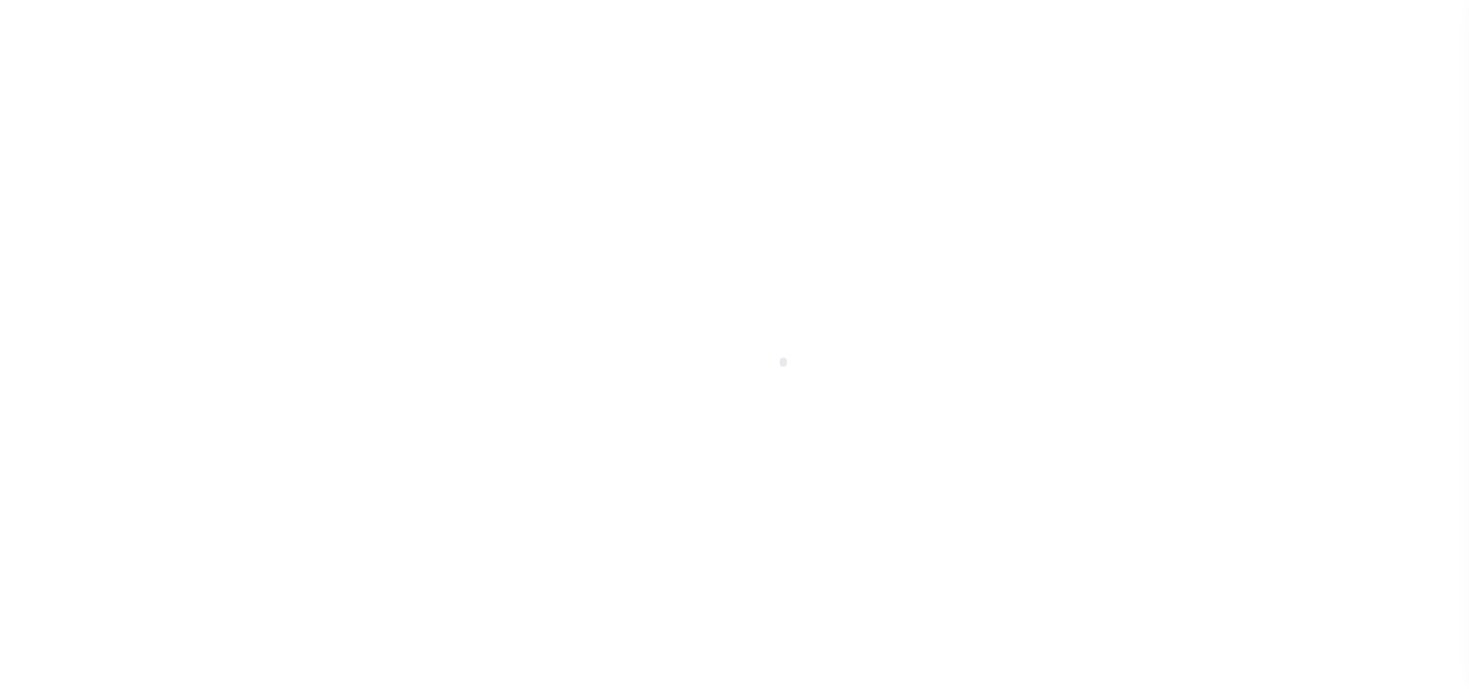 scroll, scrollTop: 0, scrollLeft: 0, axis: both 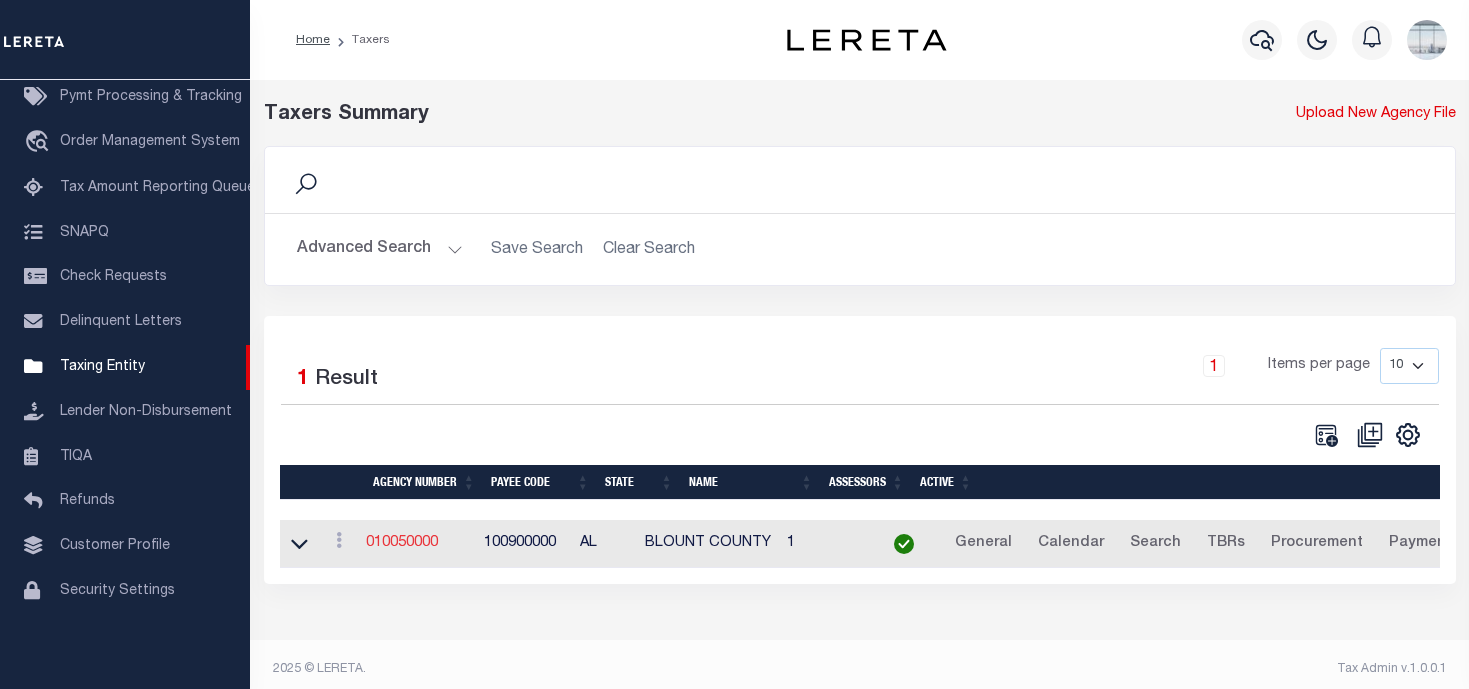 click on "010050000" at bounding box center [402, 543] 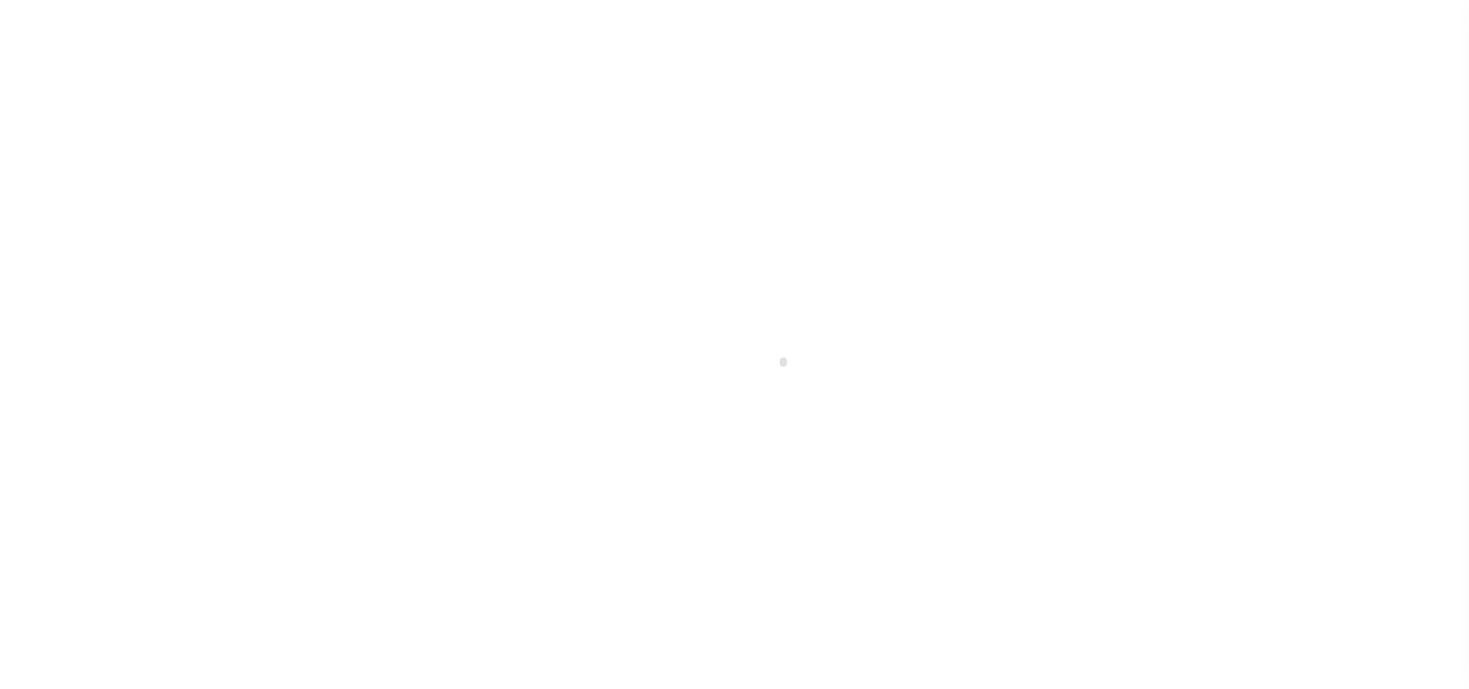 scroll, scrollTop: 0, scrollLeft: 0, axis: both 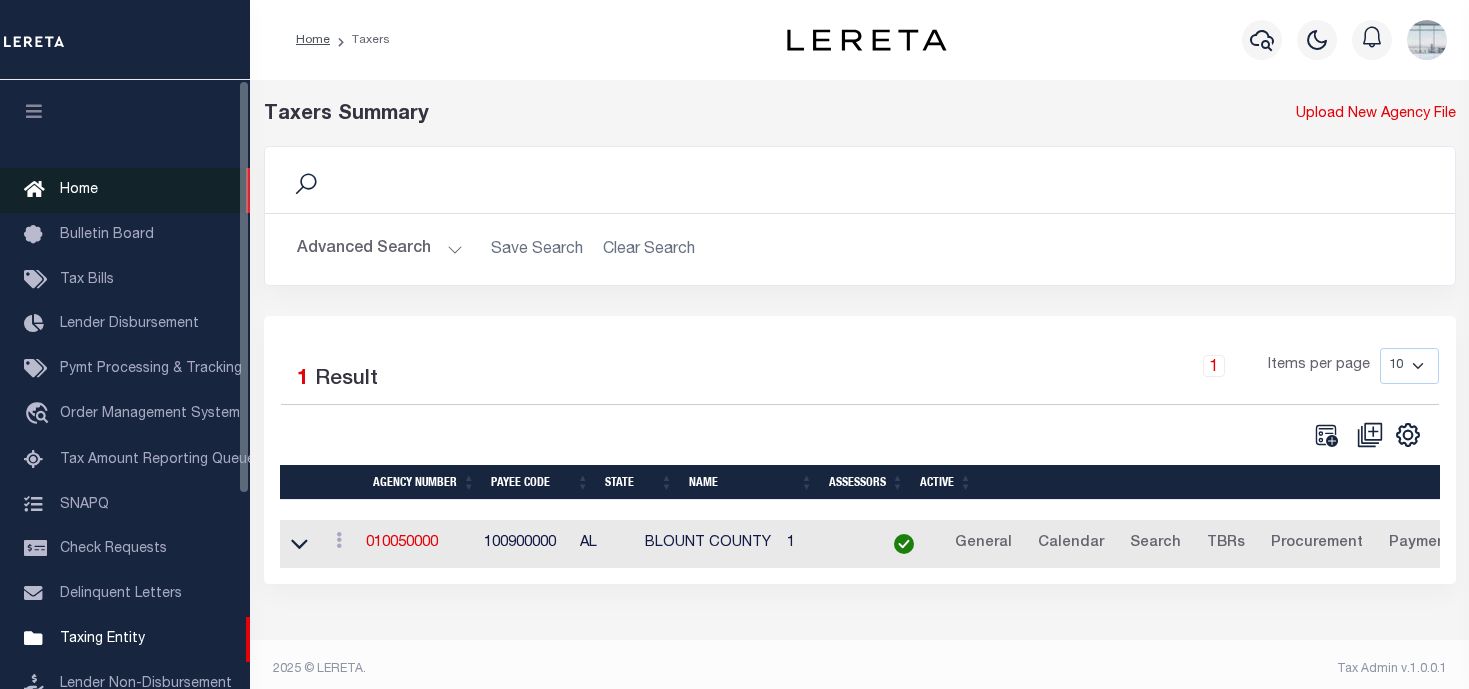 click on "Home" at bounding box center [79, 190] 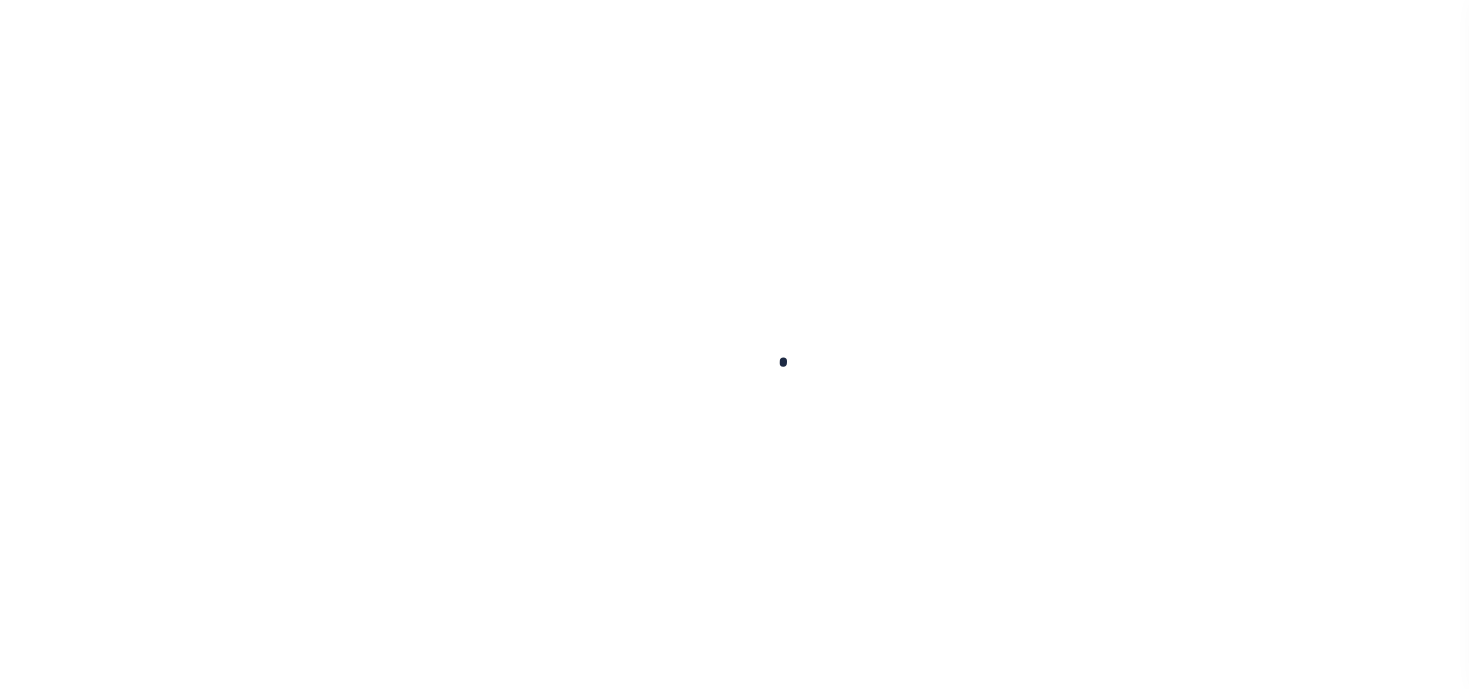 scroll, scrollTop: 0, scrollLeft: 0, axis: both 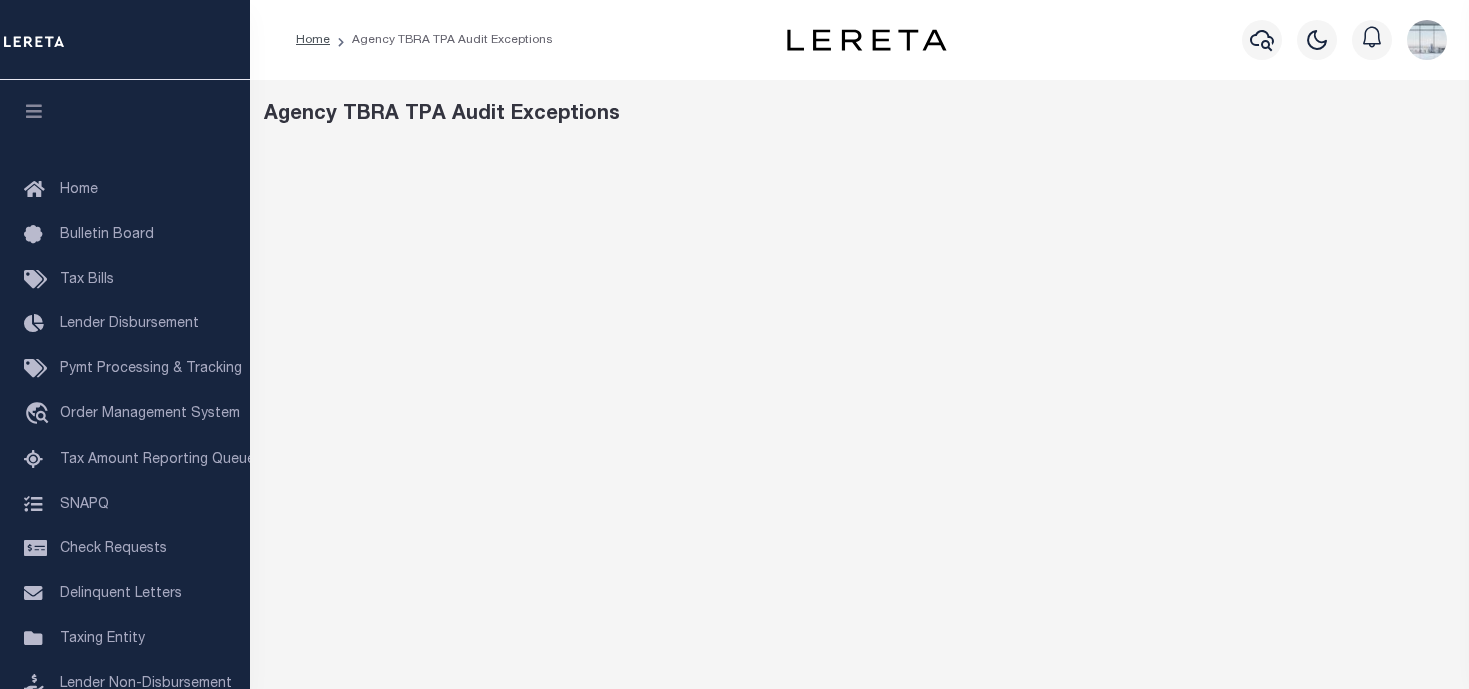 click on "Agency TBRA TPA Audit Exceptions" at bounding box center (860, 115) 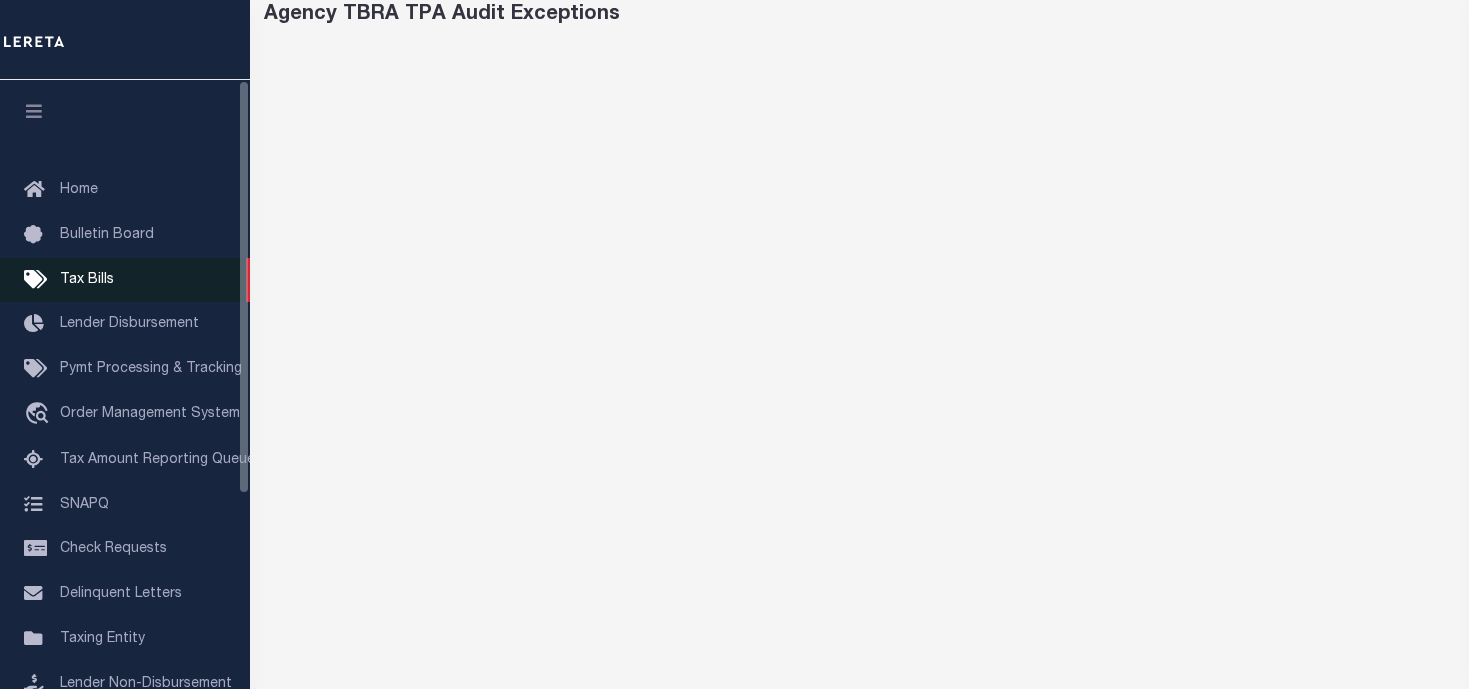 click on "Tax Bills" at bounding box center (87, 280) 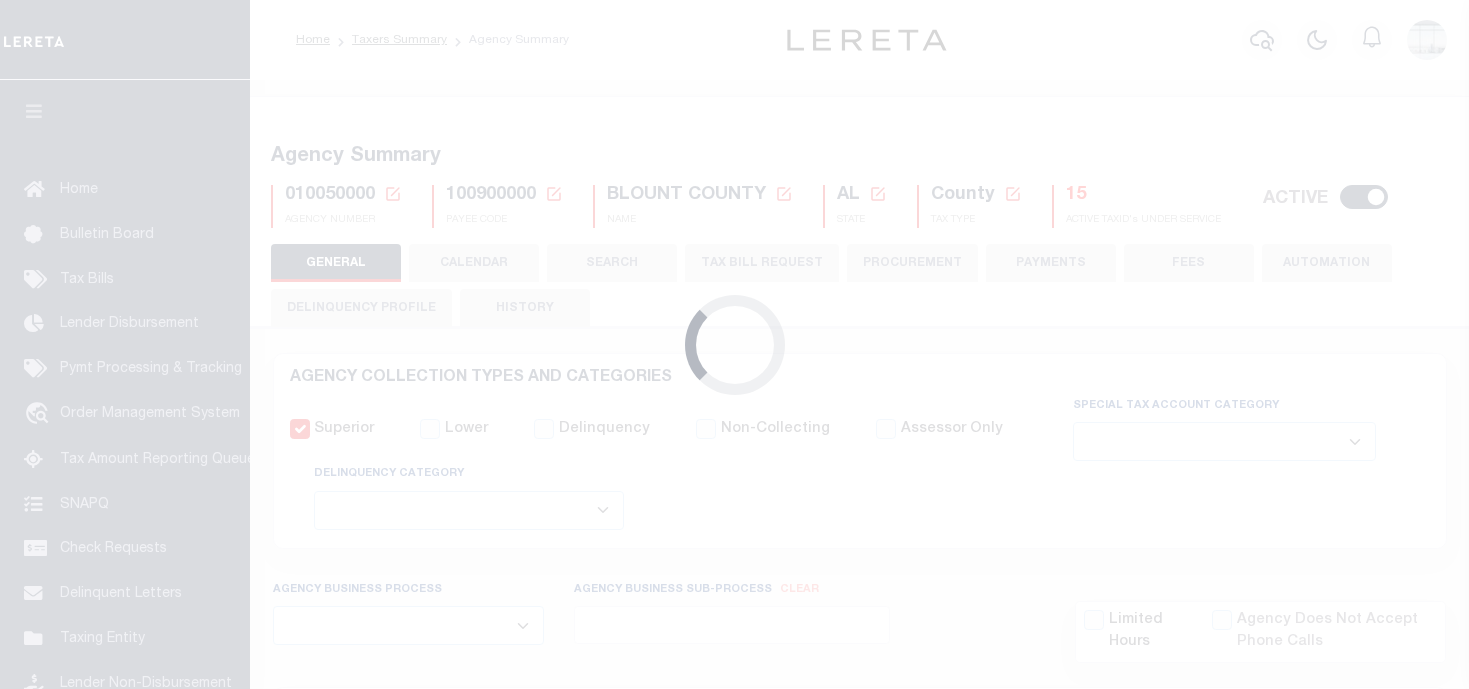 select 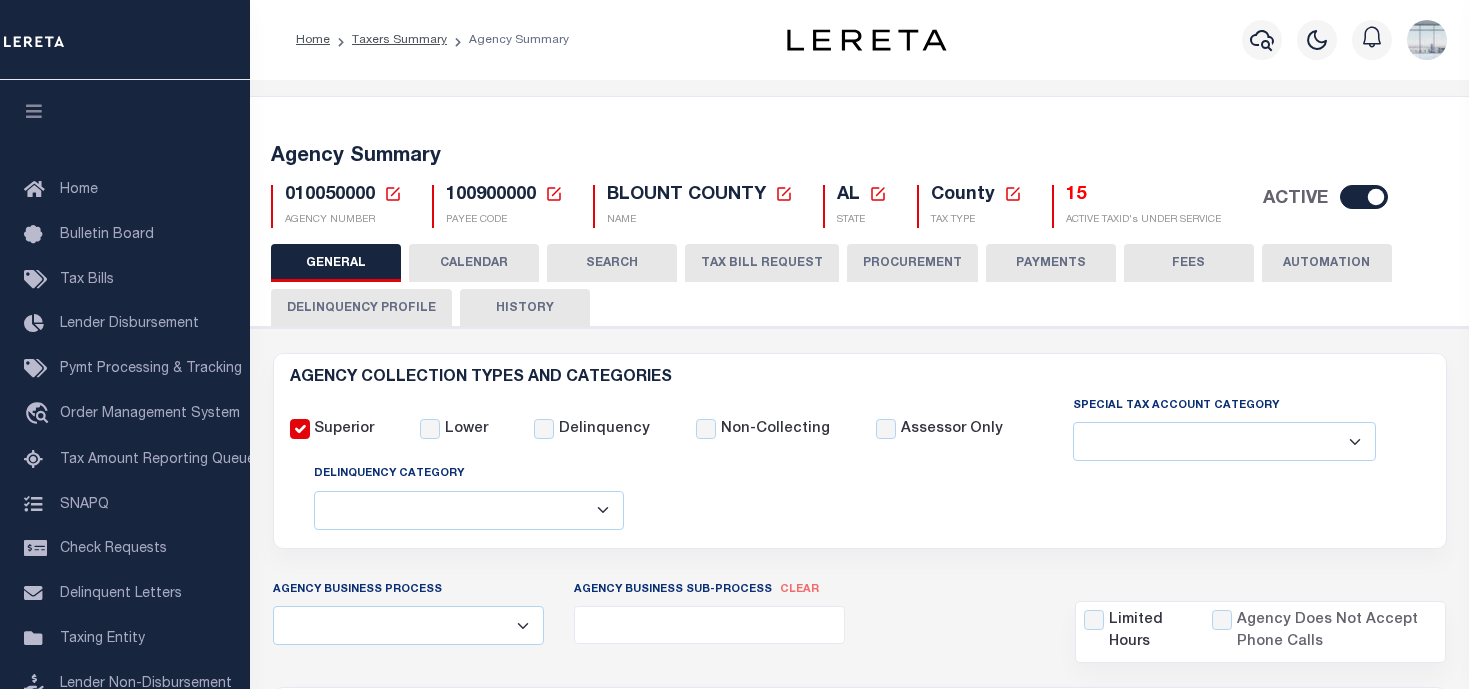 scroll, scrollTop: 0, scrollLeft: 0, axis: both 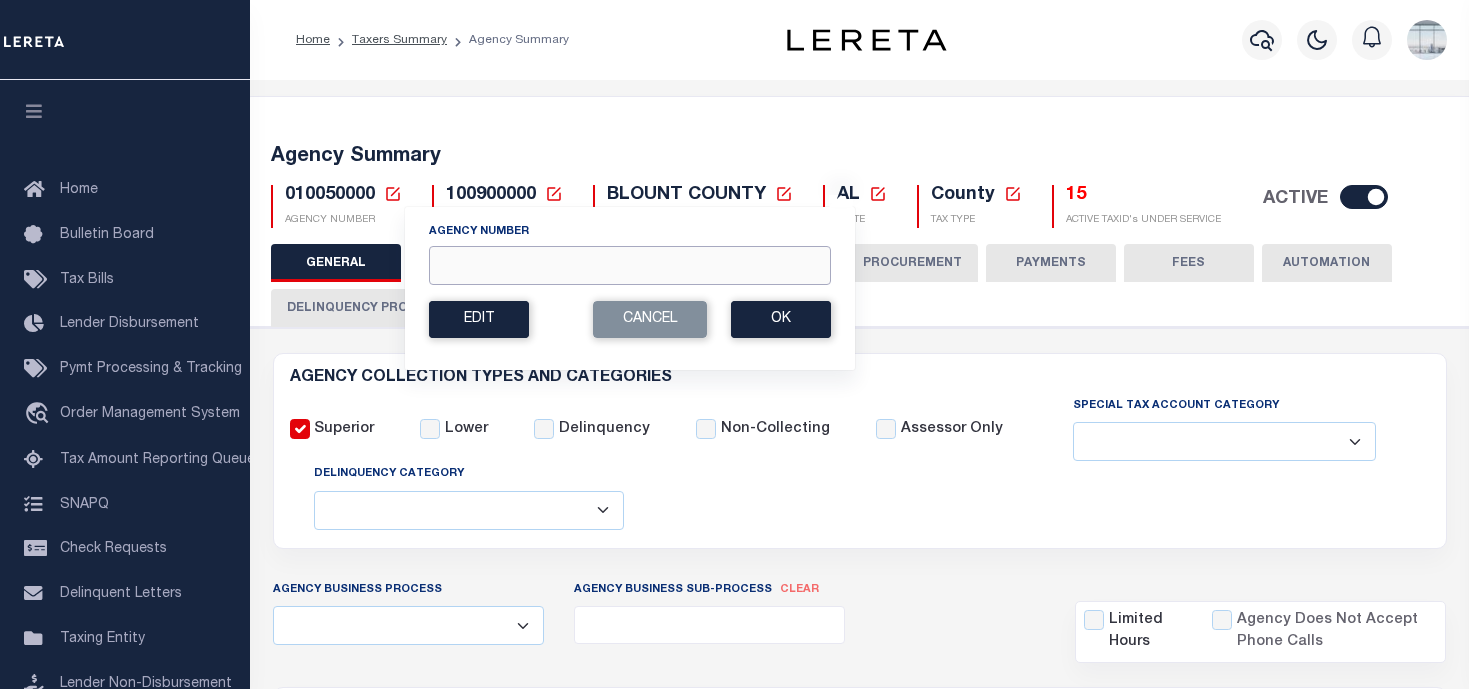 click on "Agency Number" at bounding box center [630, 265] 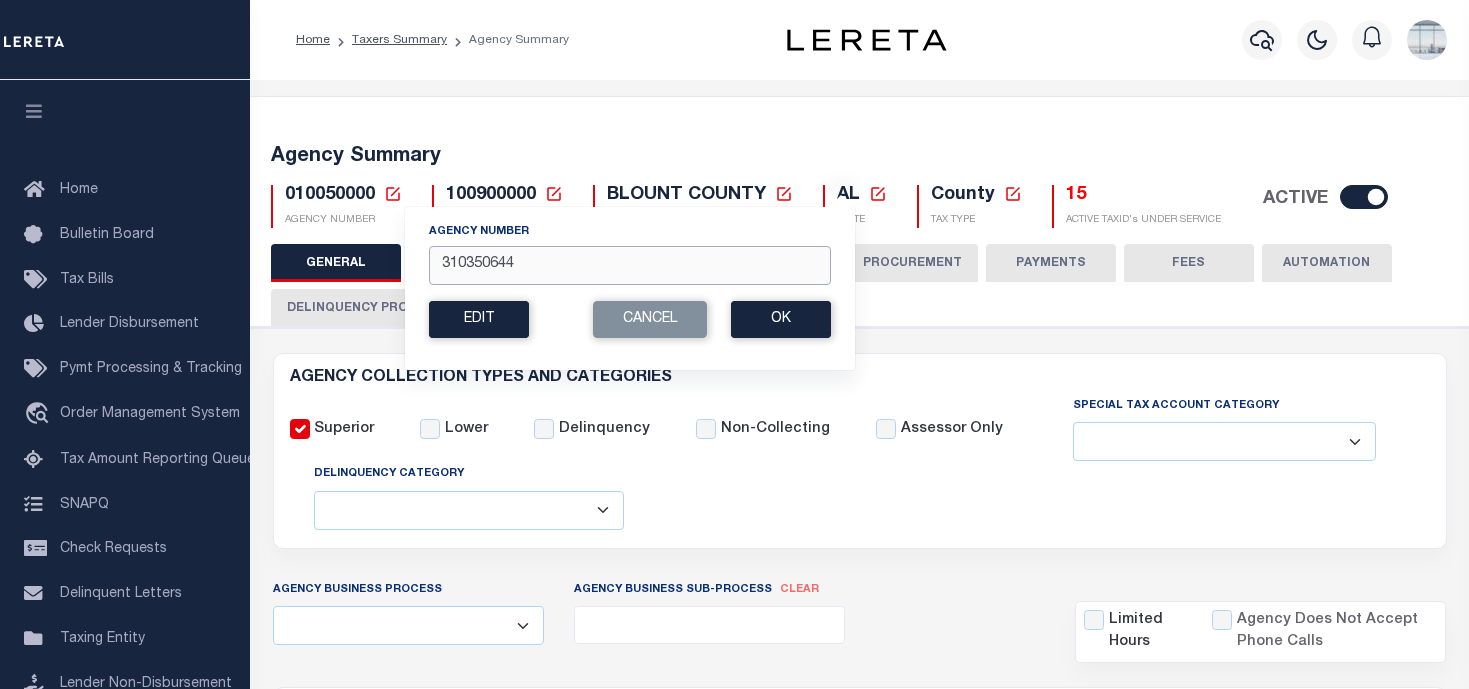 type on "310350644" 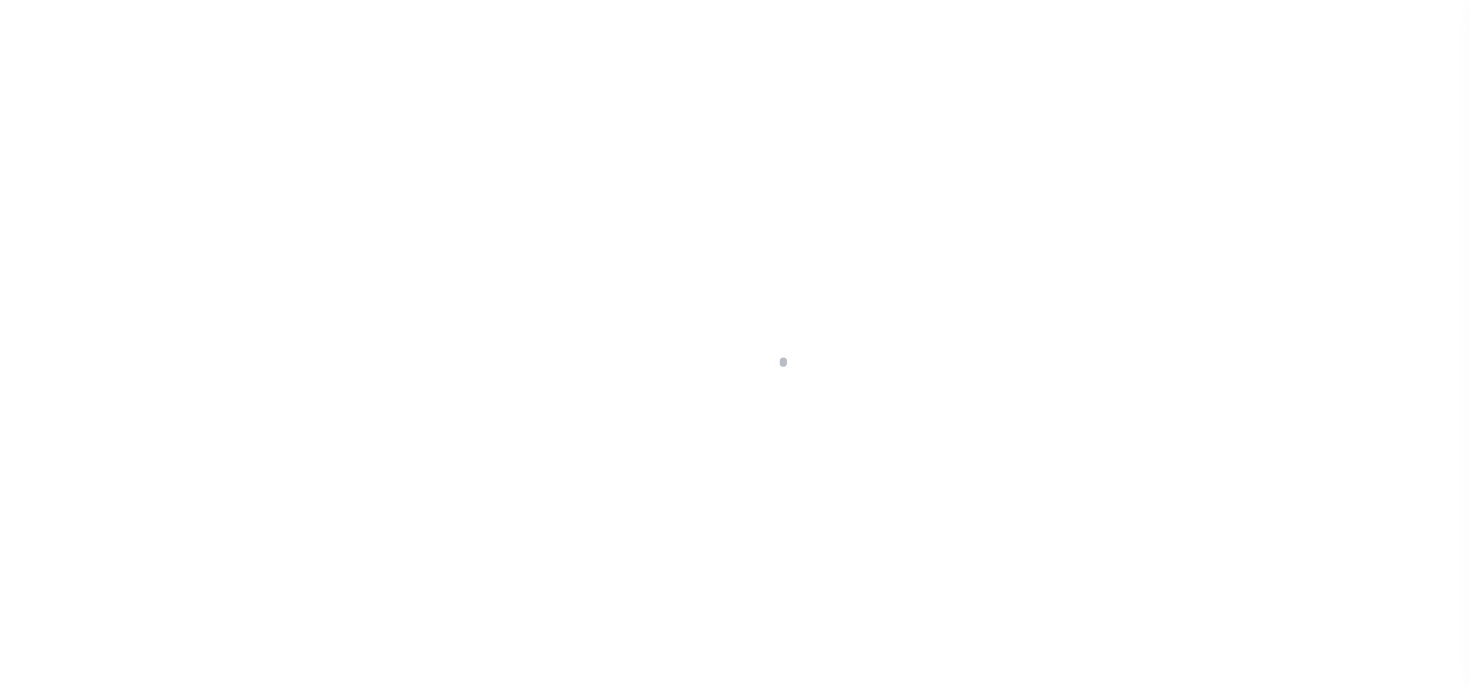 select 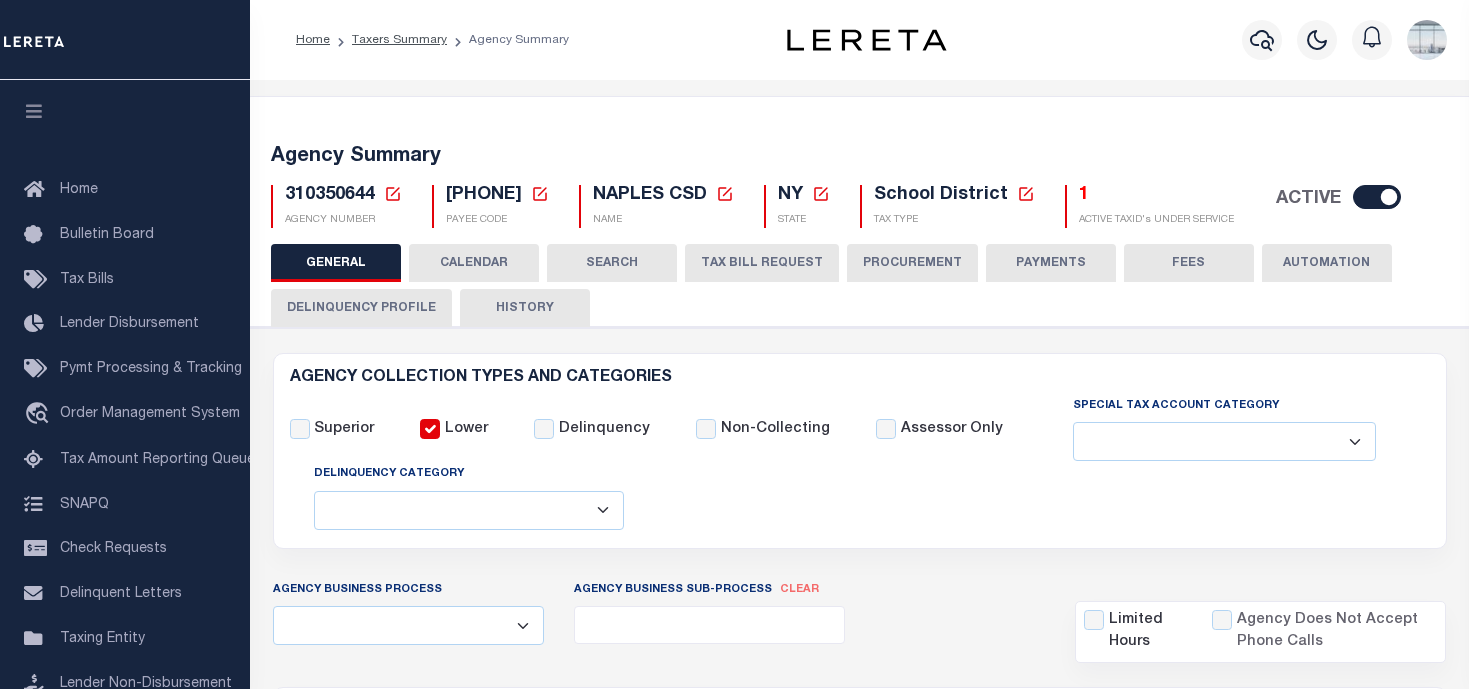 click on "TAX BILL REQUEST" at bounding box center (762, 263) 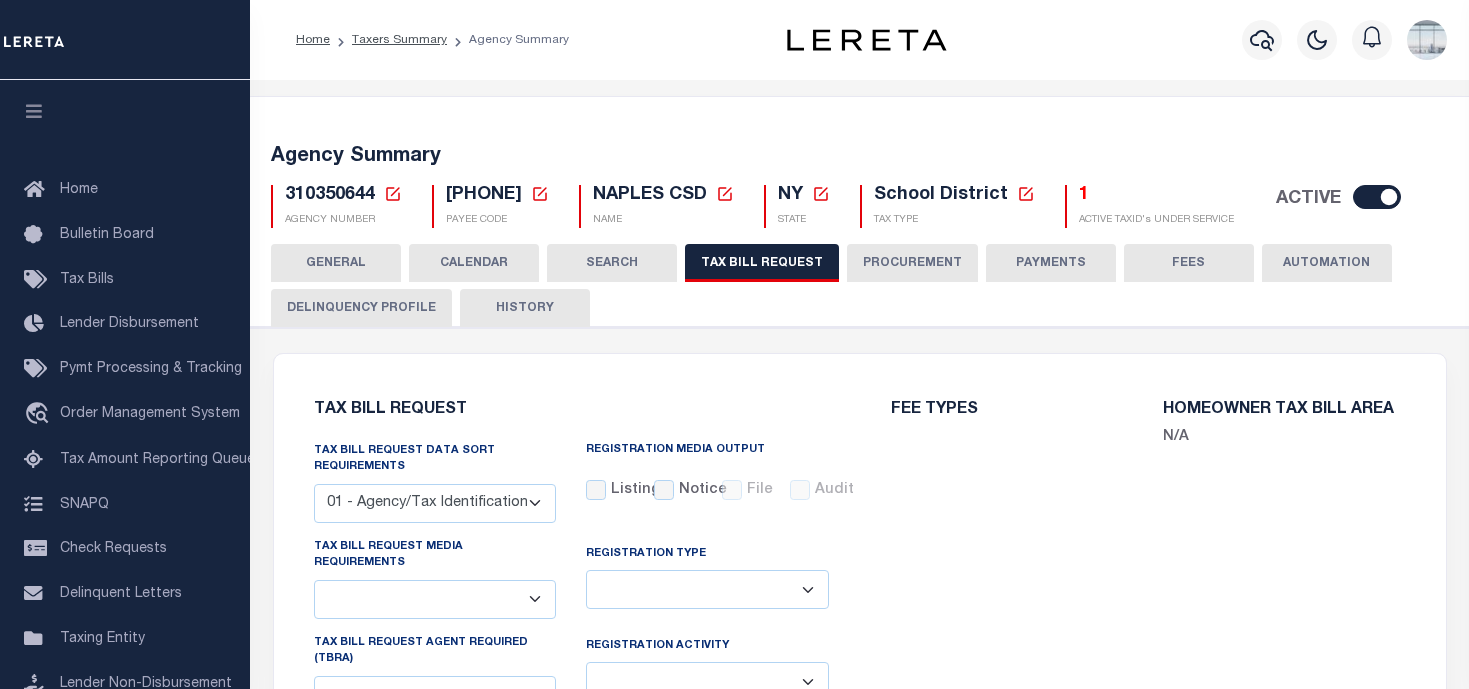 select on "29" 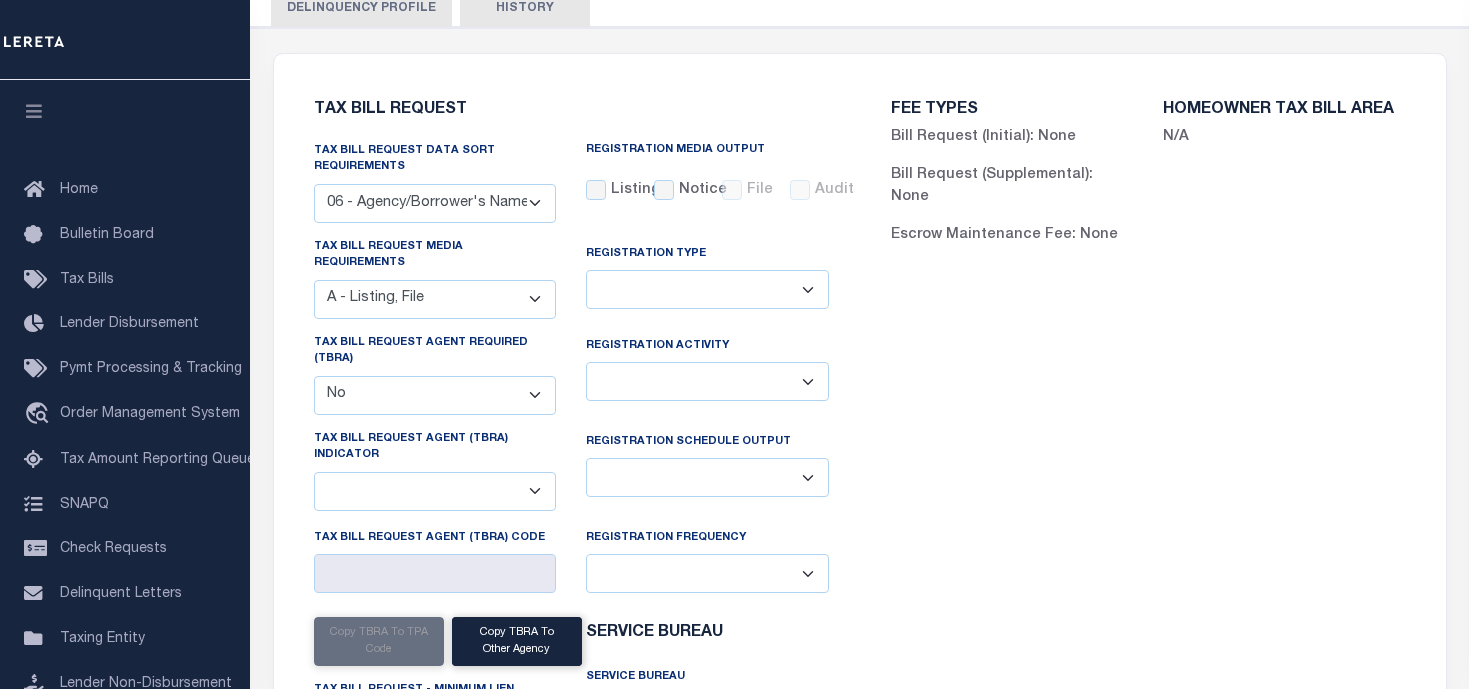 scroll, scrollTop: 0, scrollLeft: 0, axis: both 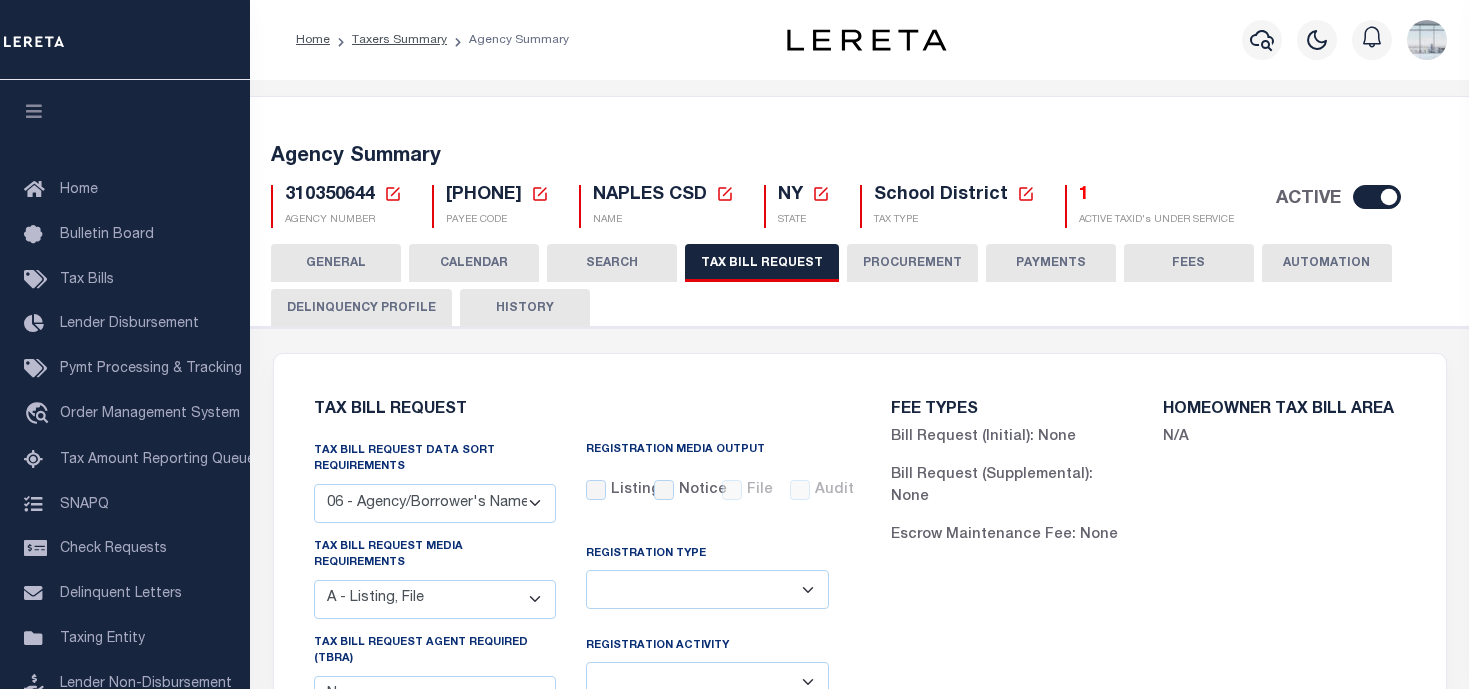 click on "CALENDAR" at bounding box center (474, 263) 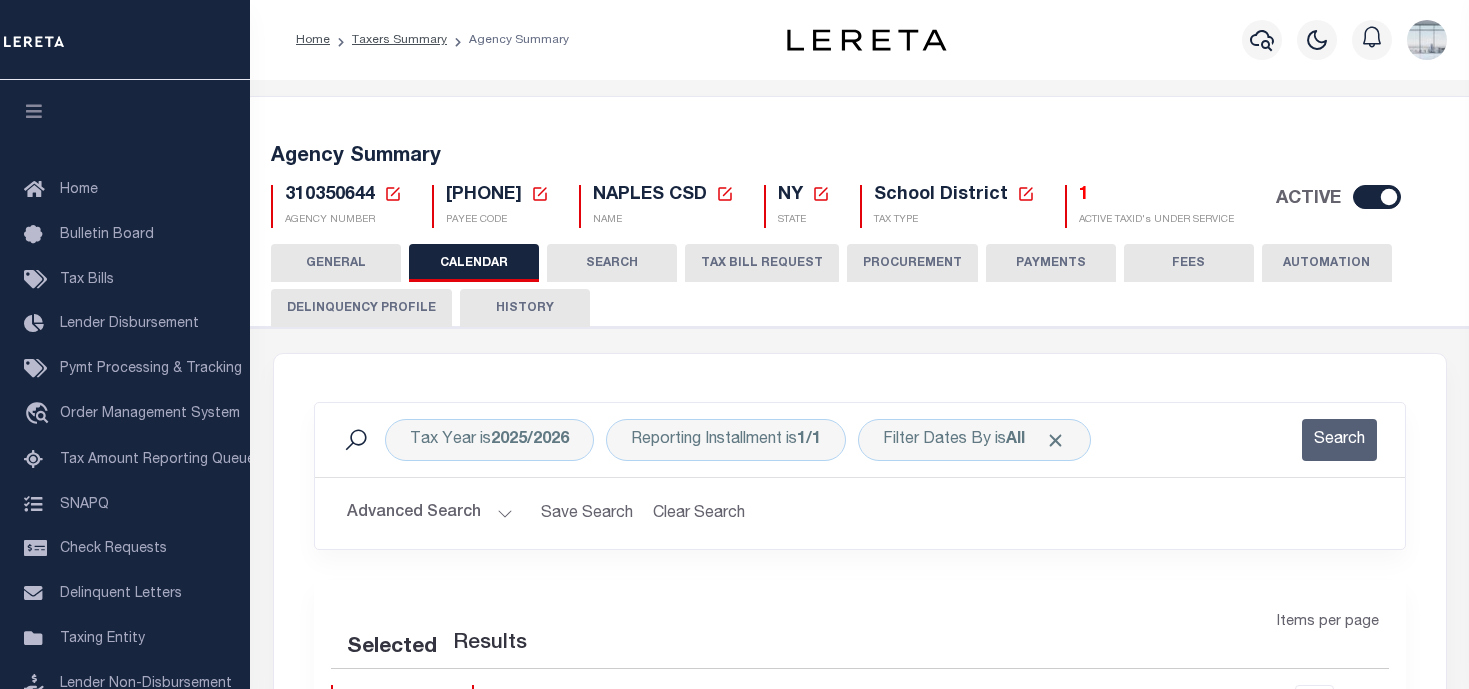 checkbox on "false" 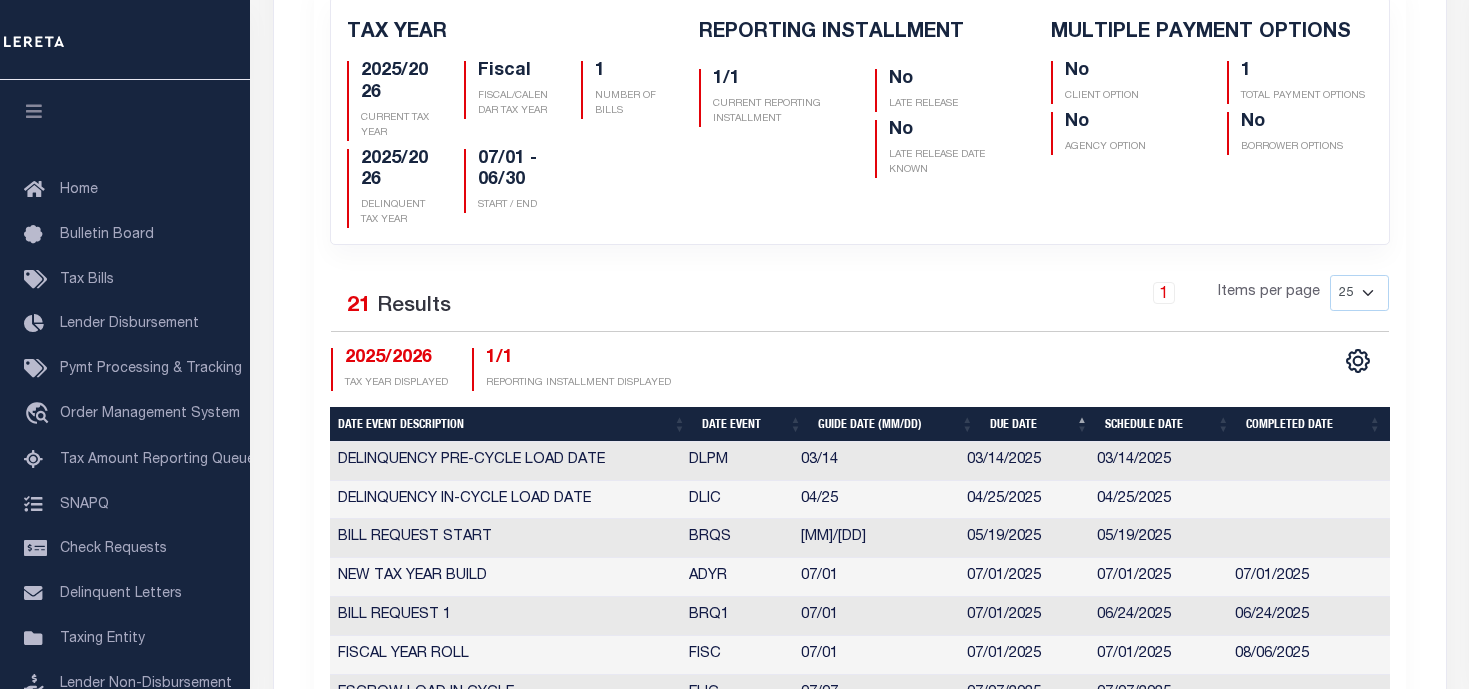 scroll, scrollTop: 500, scrollLeft: 0, axis: vertical 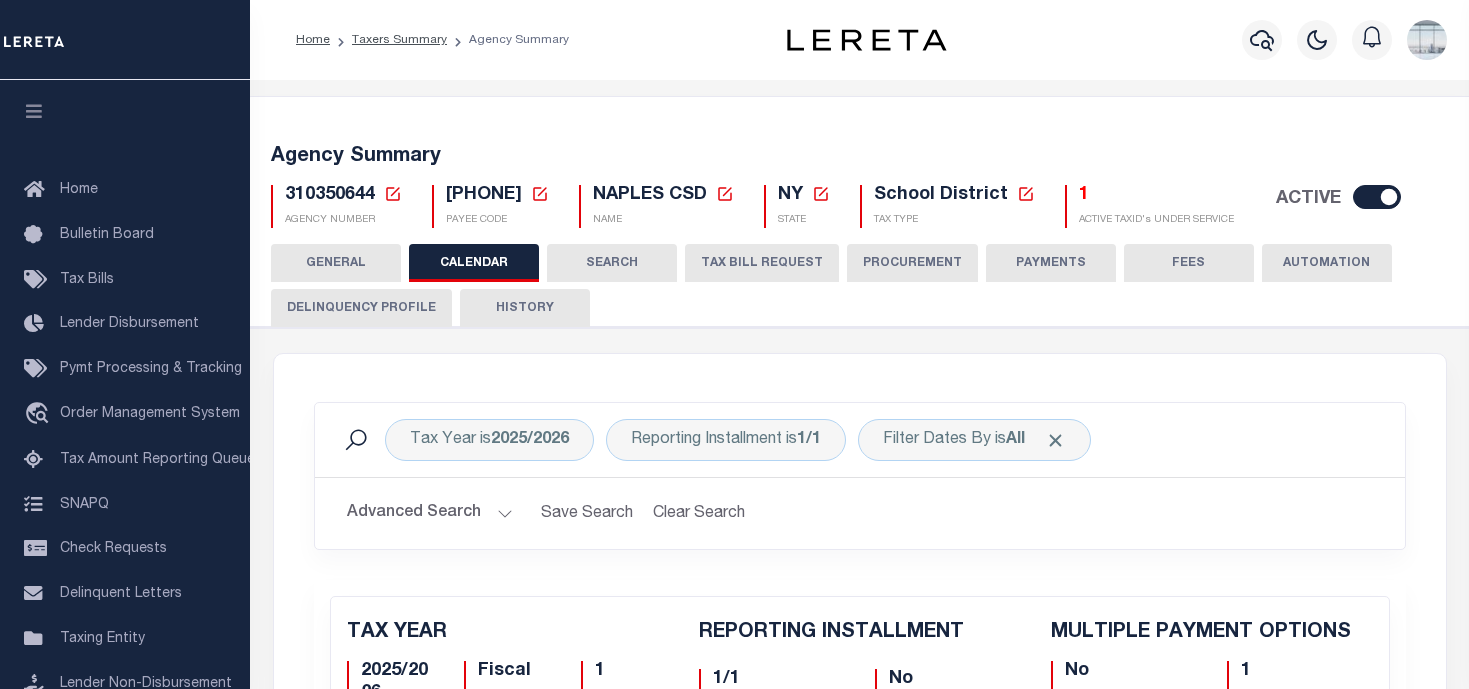 click on "TAX BILL REQUEST" at bounding box center (762, 263) 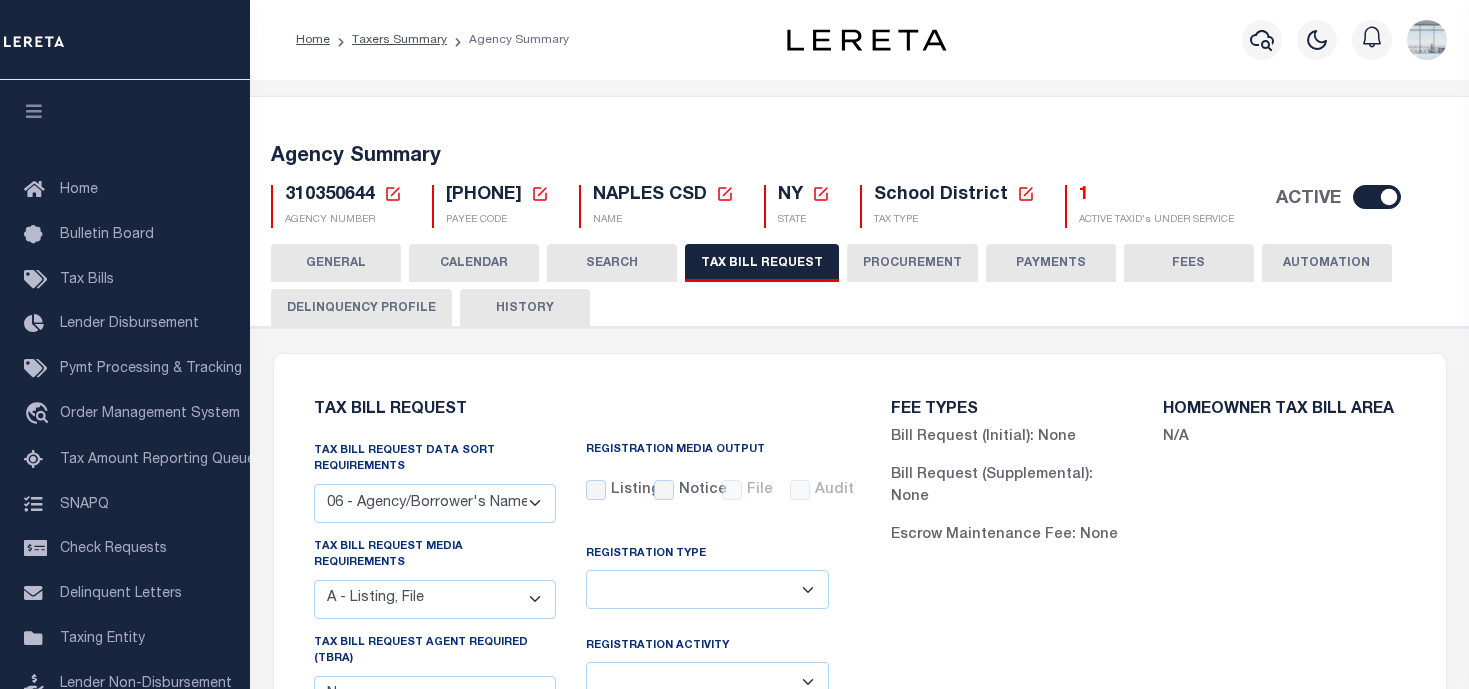 scroll, scrollTop: 400, scrollLeft: 0, axis: vertical 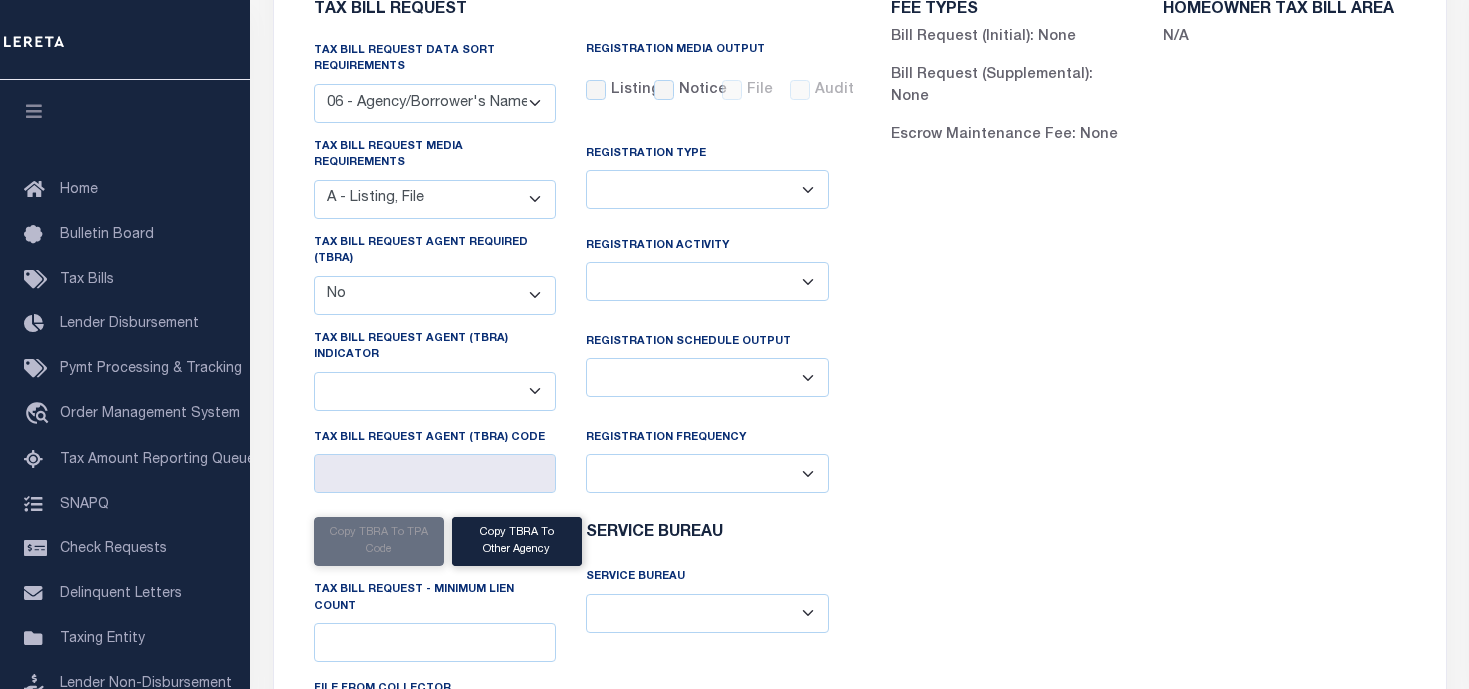 click on "Delta File
Full File" at bounding box center [707, 377] 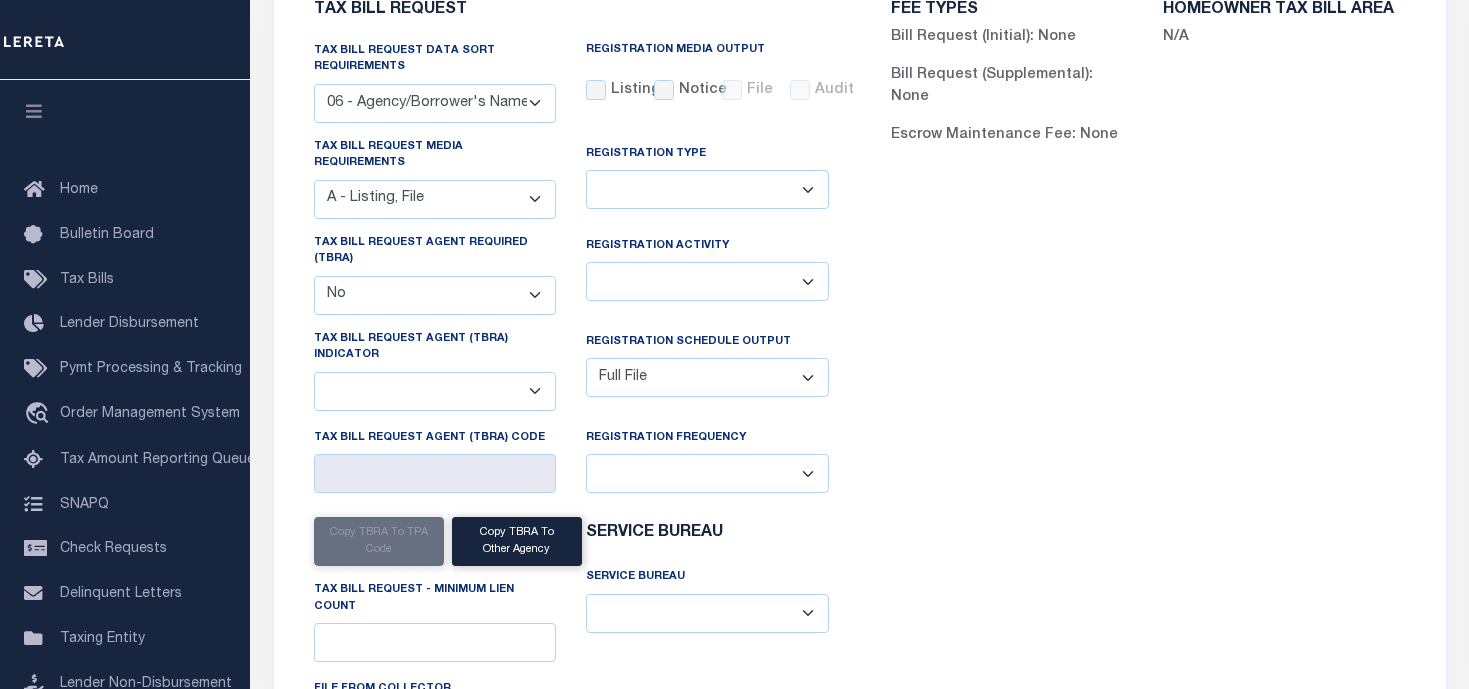 click on "Delta File
Full File" at bounding box center [707, 377] 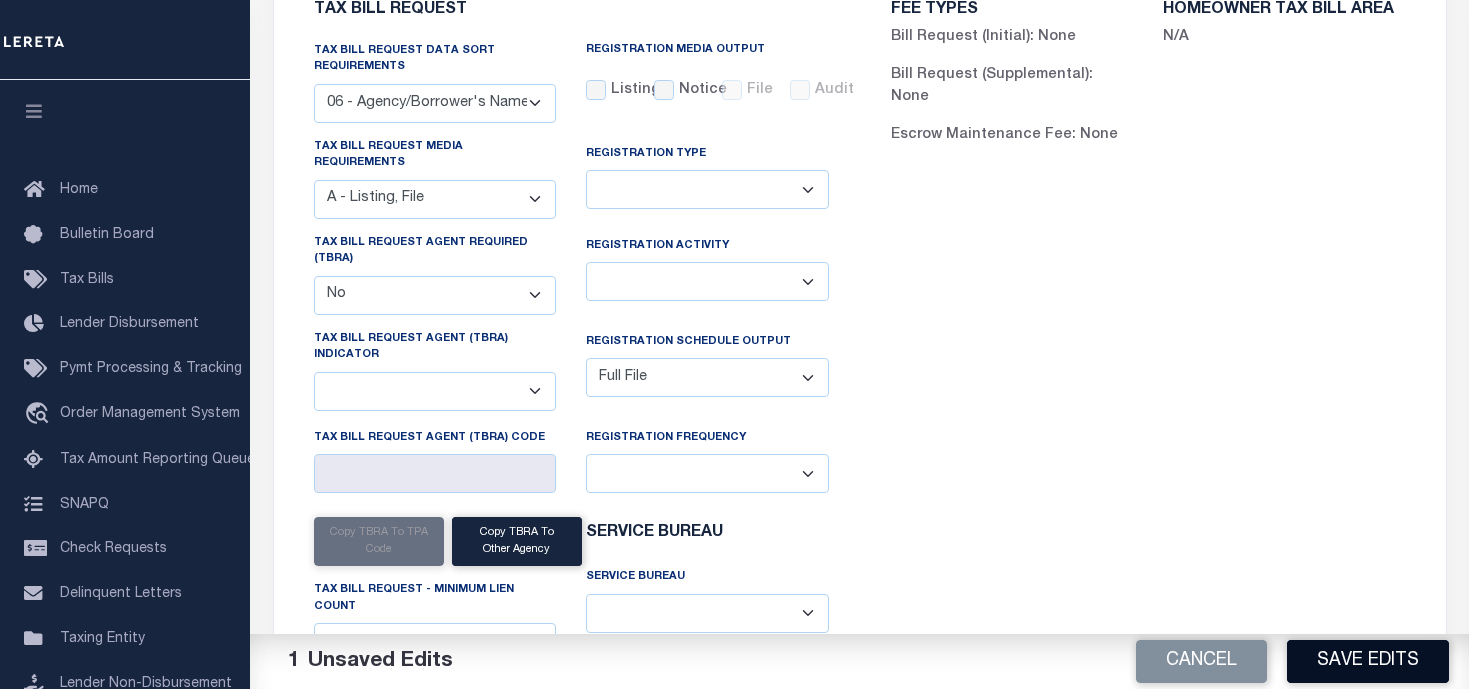 click on "Save Edits" at bounding box center [1368, 661] 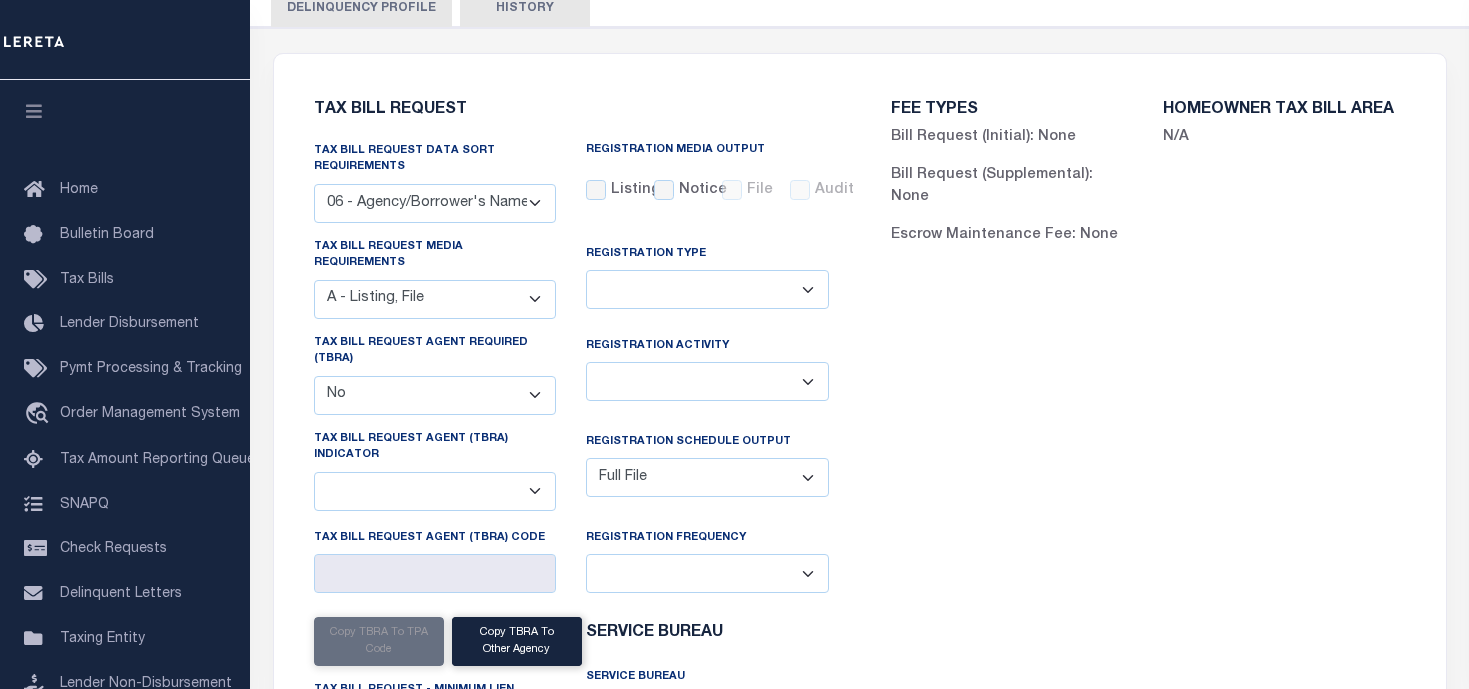 scroll, scrollTop: 0, scrollLeft: 0, axis: both 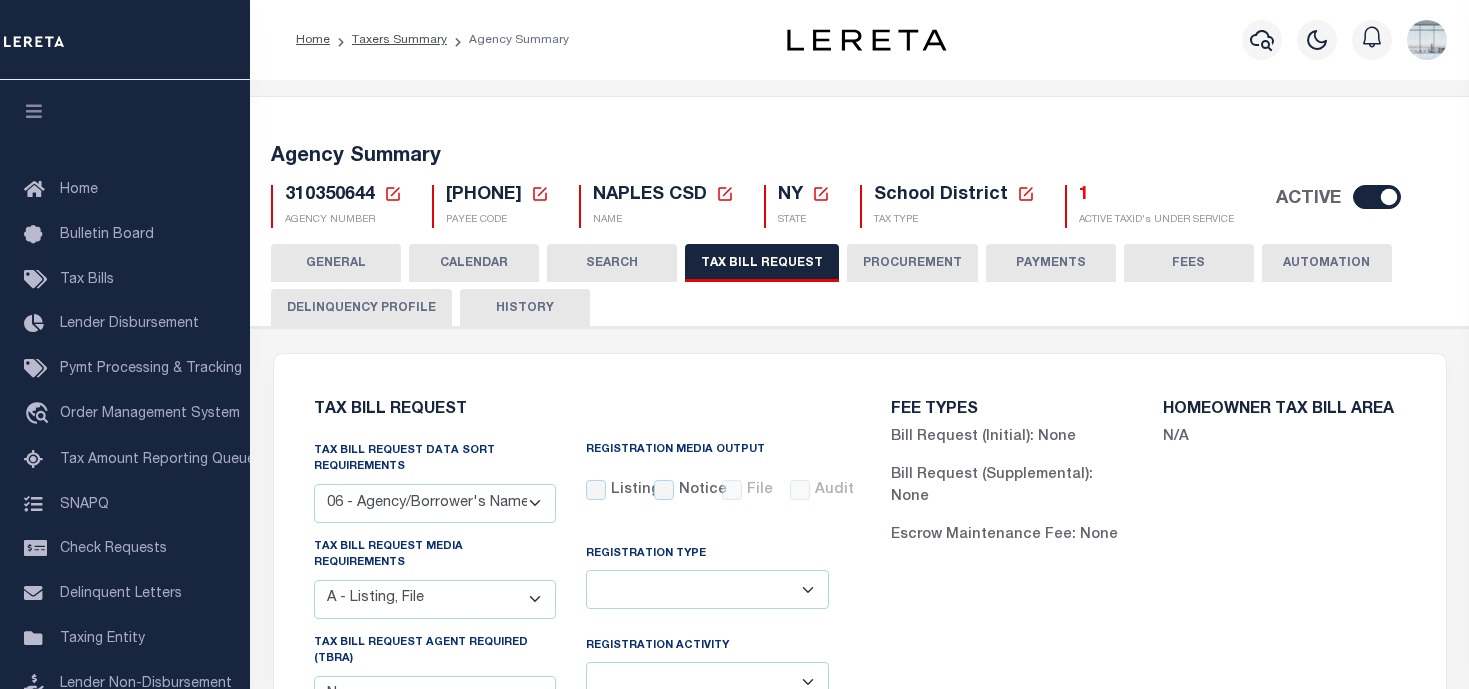 click 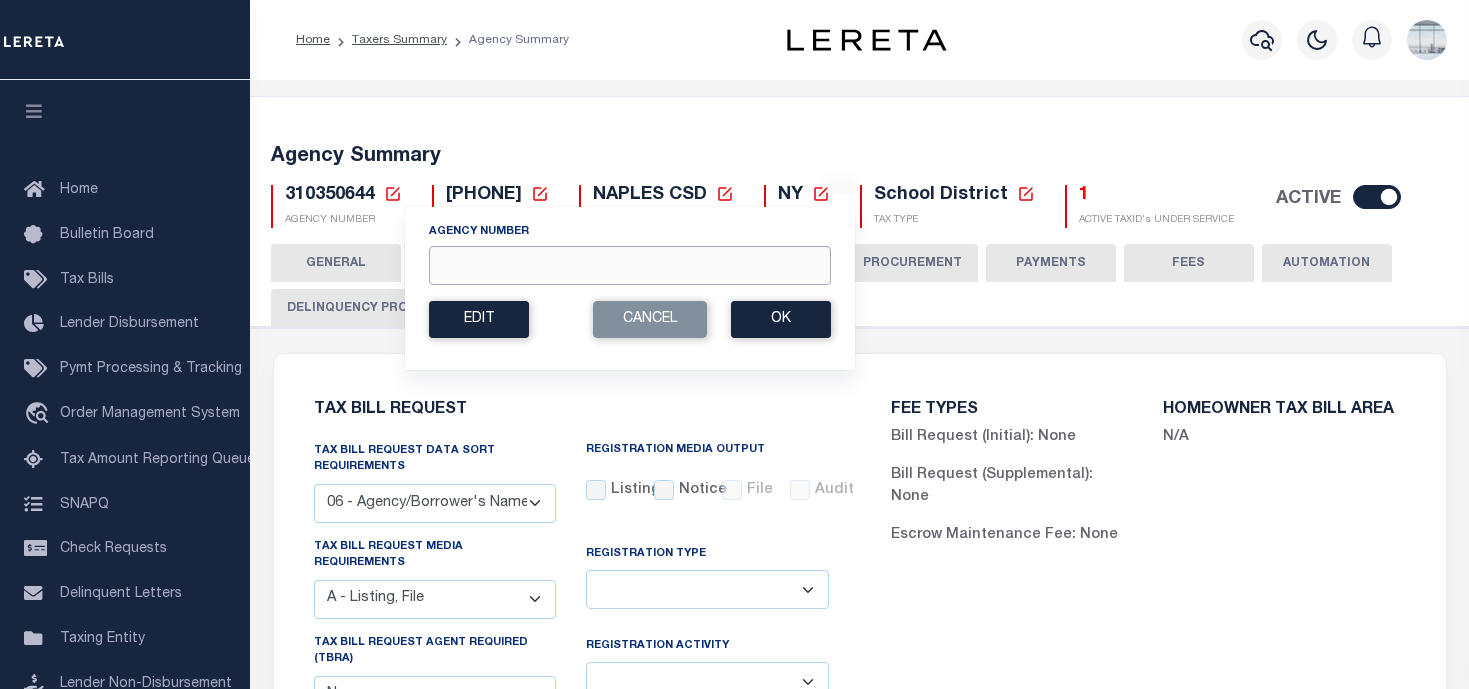 click on "Agency Number" at bounding box center (630, 265) 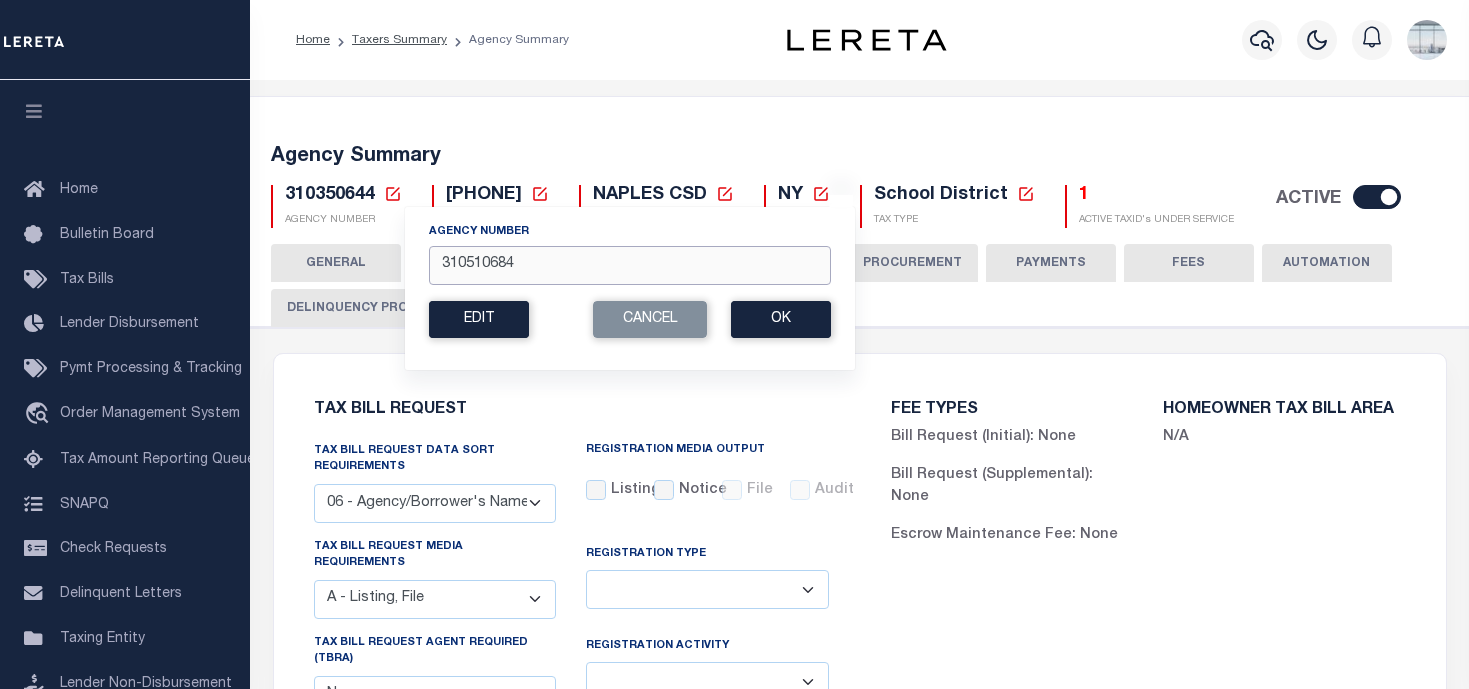 type on "310510684" 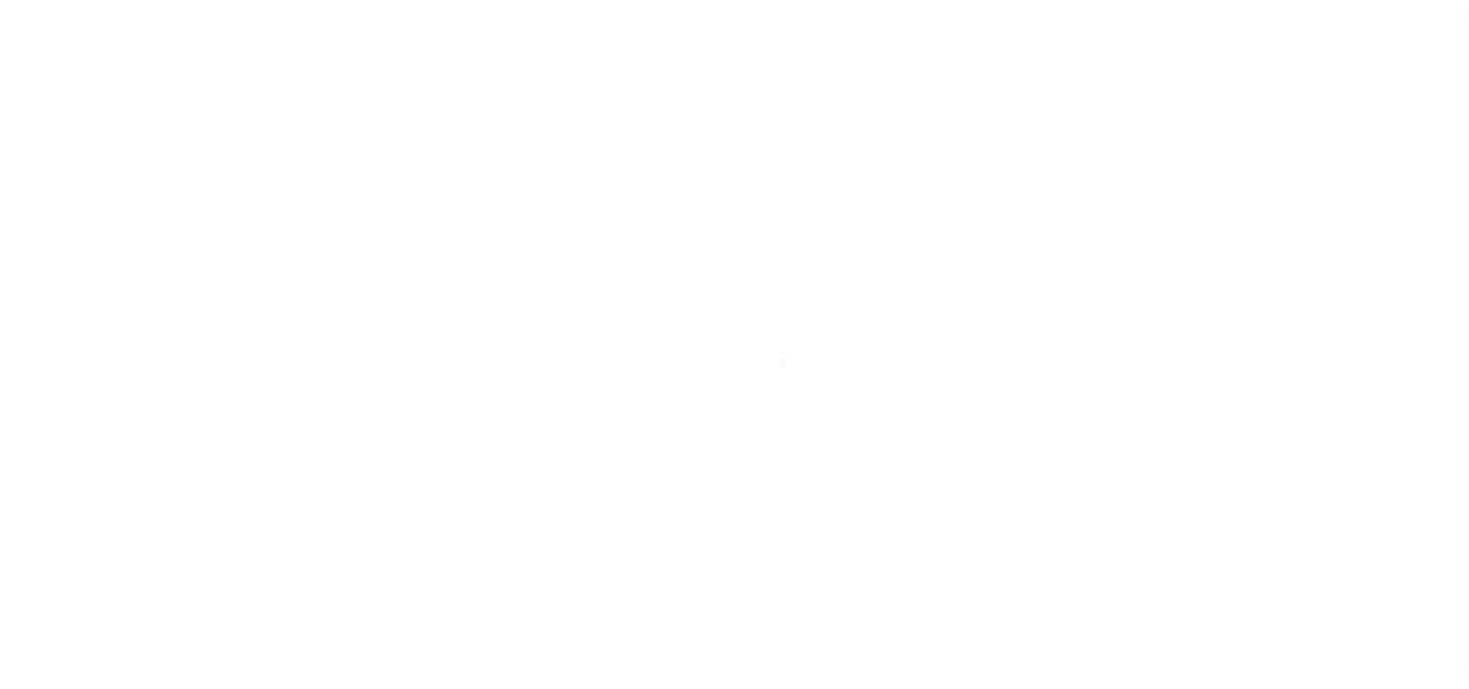 scroll, scrollTop: 0, scrollLeft: 0, axis: both 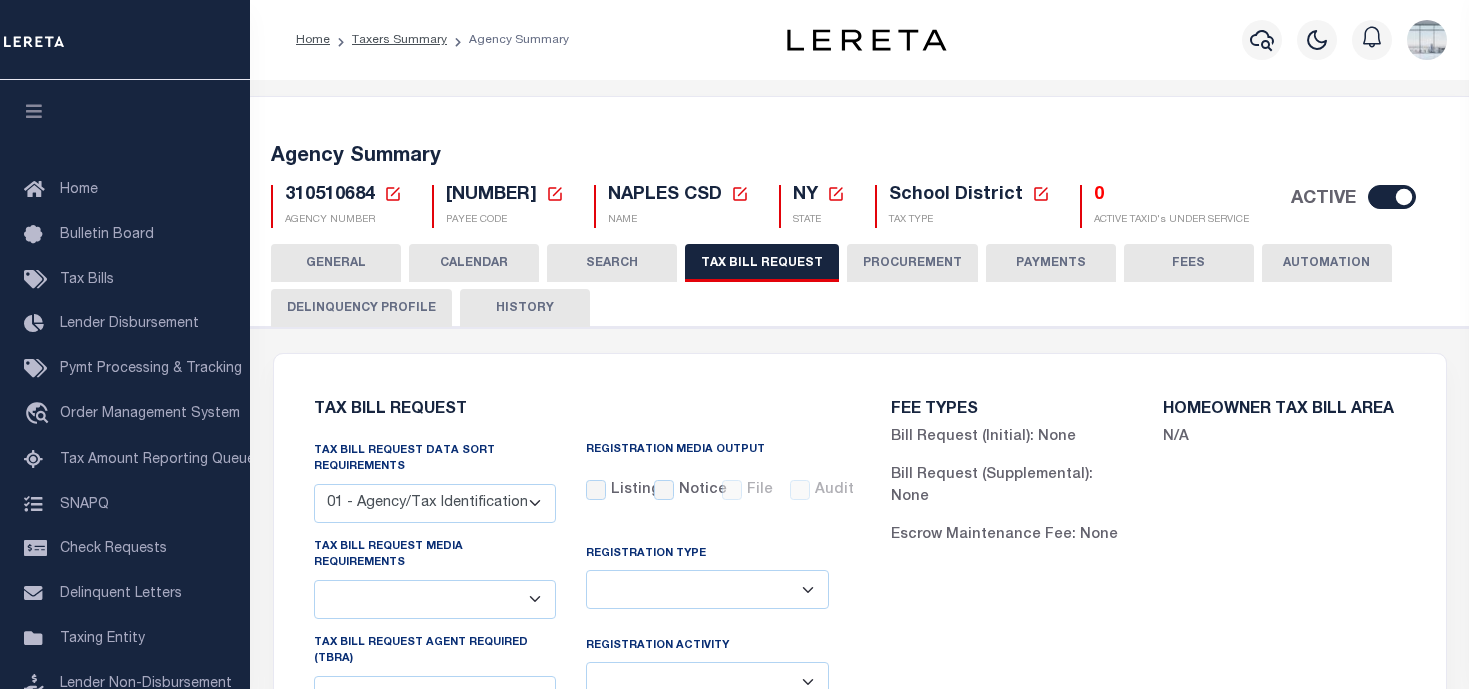 select on "29" 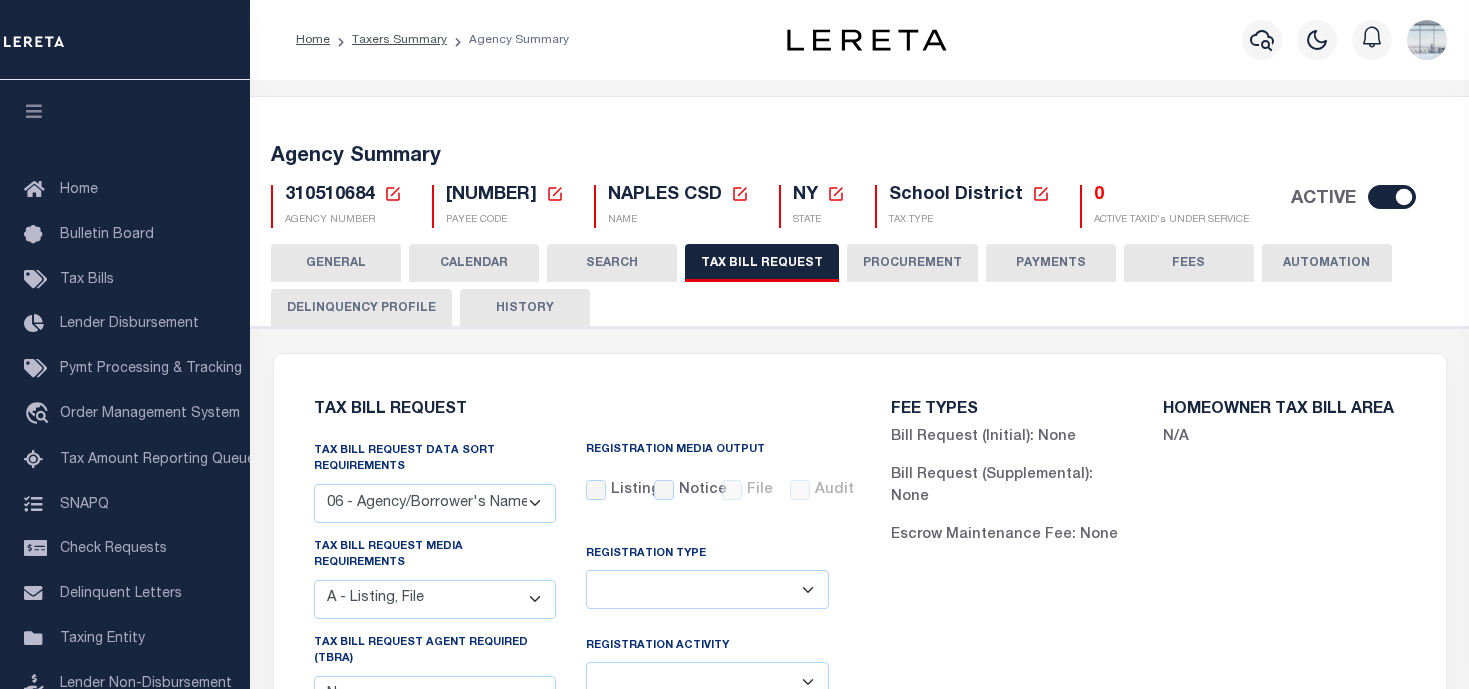scroll, scrollTop: 200, scrollLeft: 0, axis: vertical 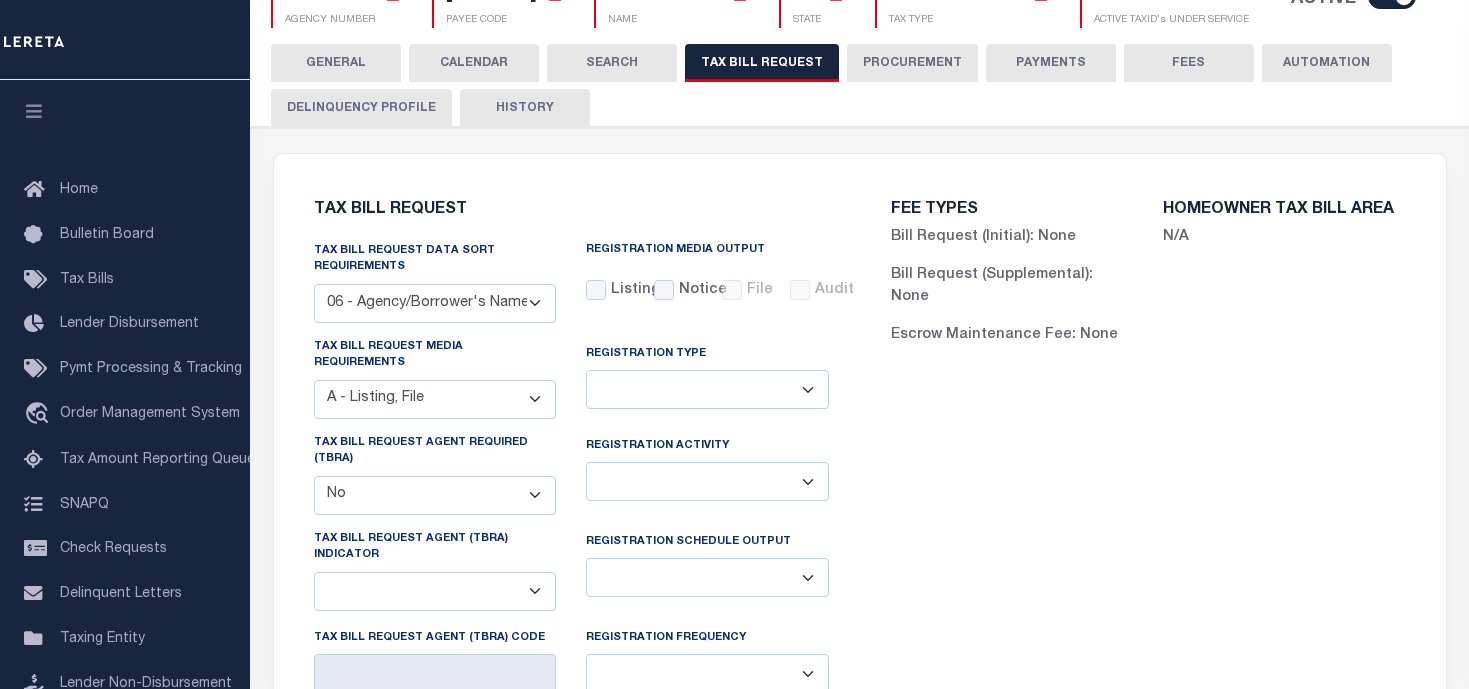 click on "Delta File
Full File" at bounding box center (707, 577) 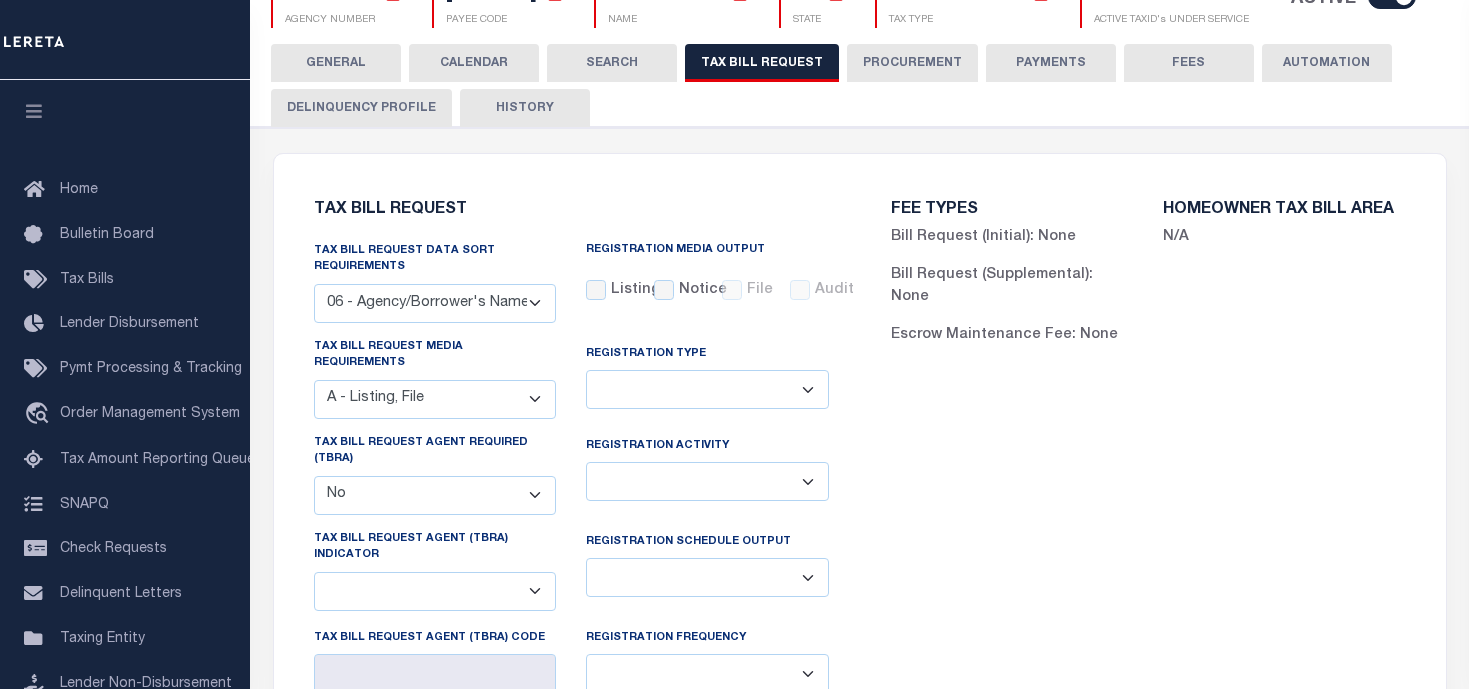 select on "1" 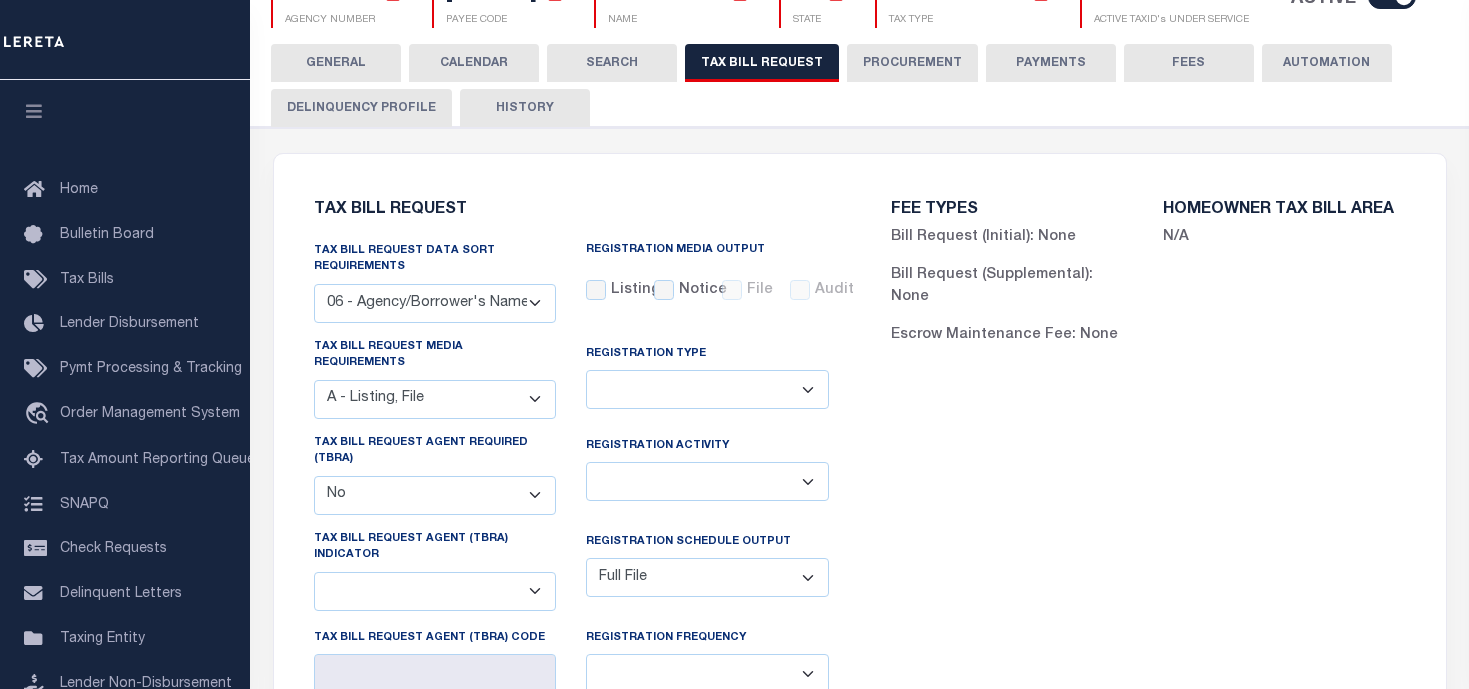 click on "Delta File
Full File" at bounding box center [707, 577] 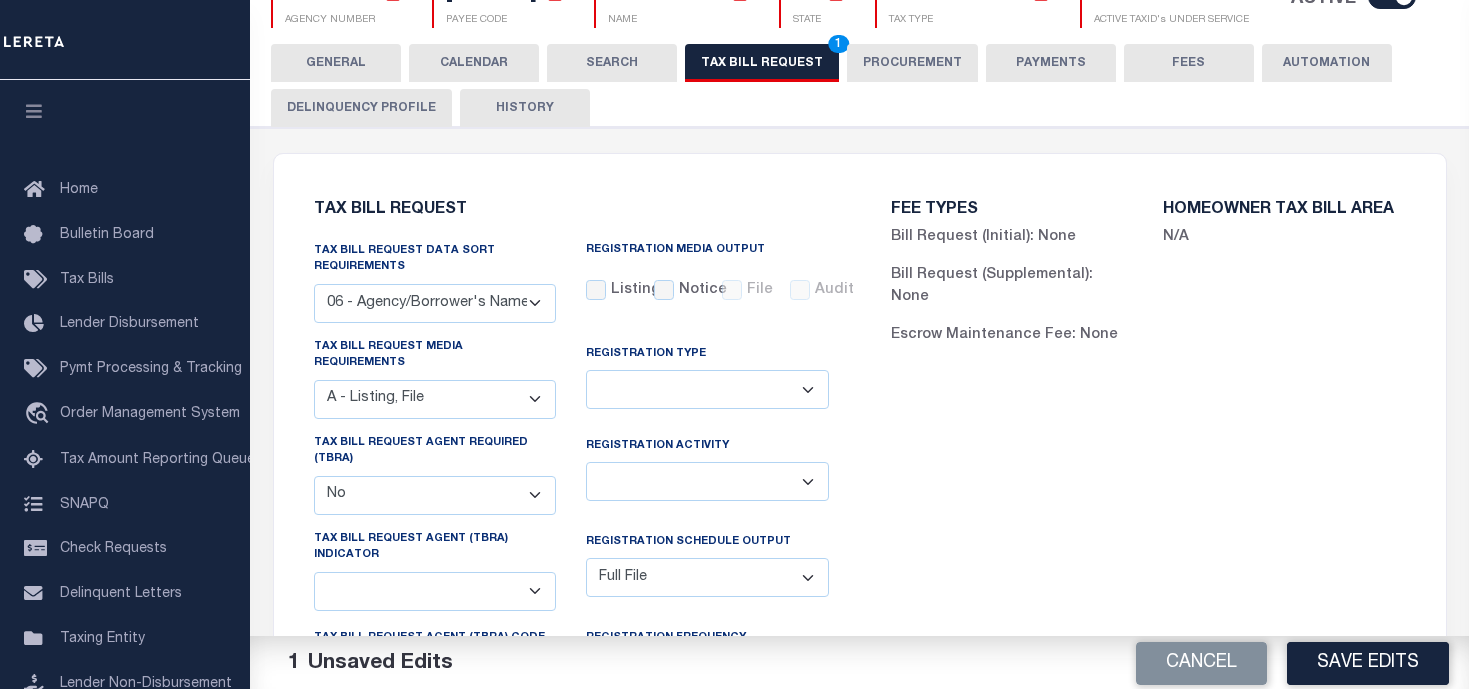 click on "FEE TYPES
Bill Request (Initial): None Bill Request (Supplemental): None Escrow Maintenance Fee: None
HOMEOWNER TAX BILL AREA
N/A" at bounding box center [1148, 593] 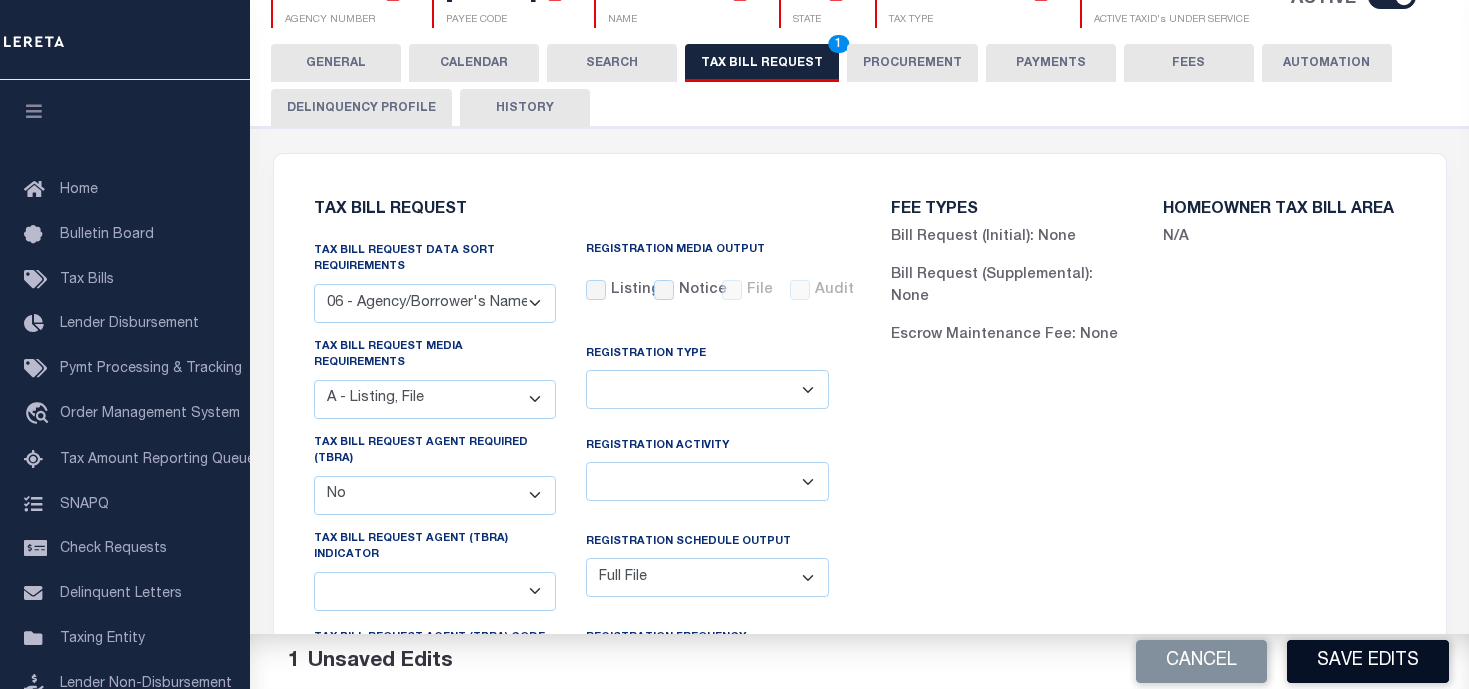 click on "Save Edits" at bounding box center (1368, 661) 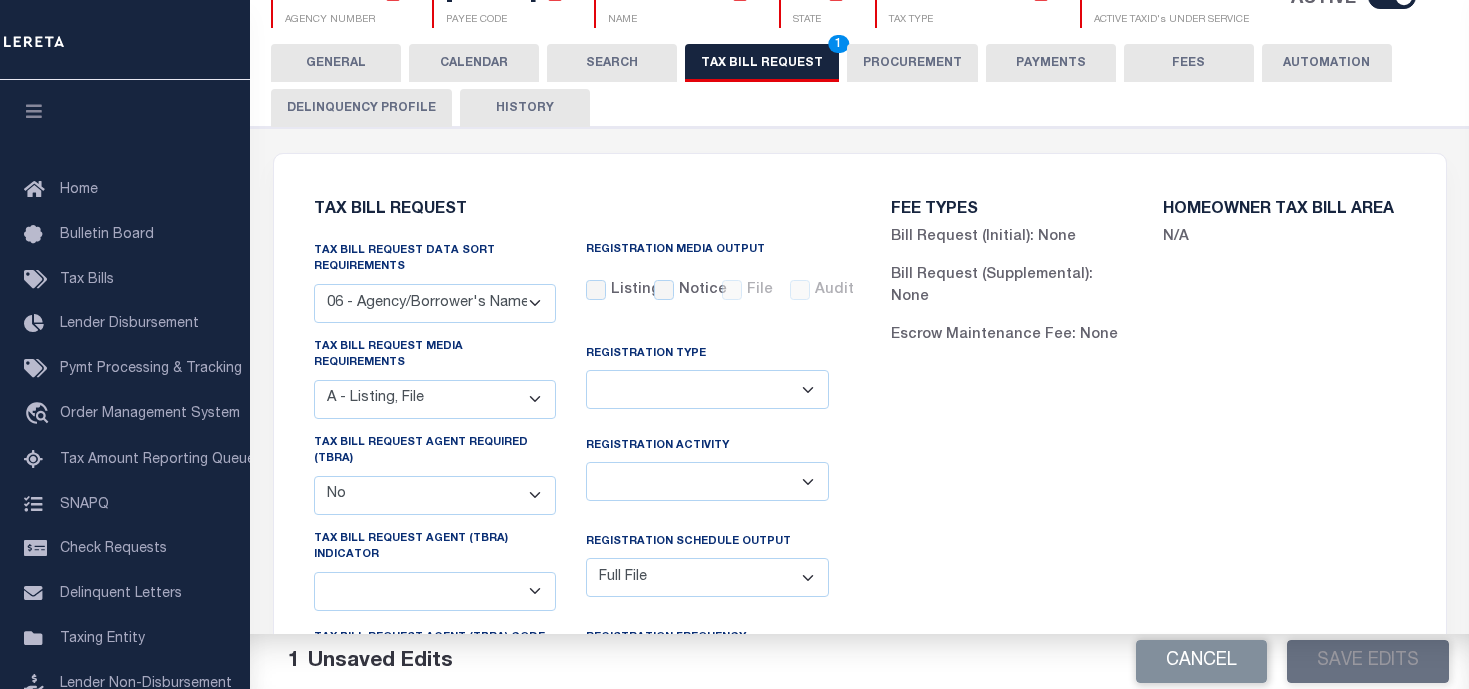 click on "TAX BILL REQUEST
1" at bounding box center (762, 63) 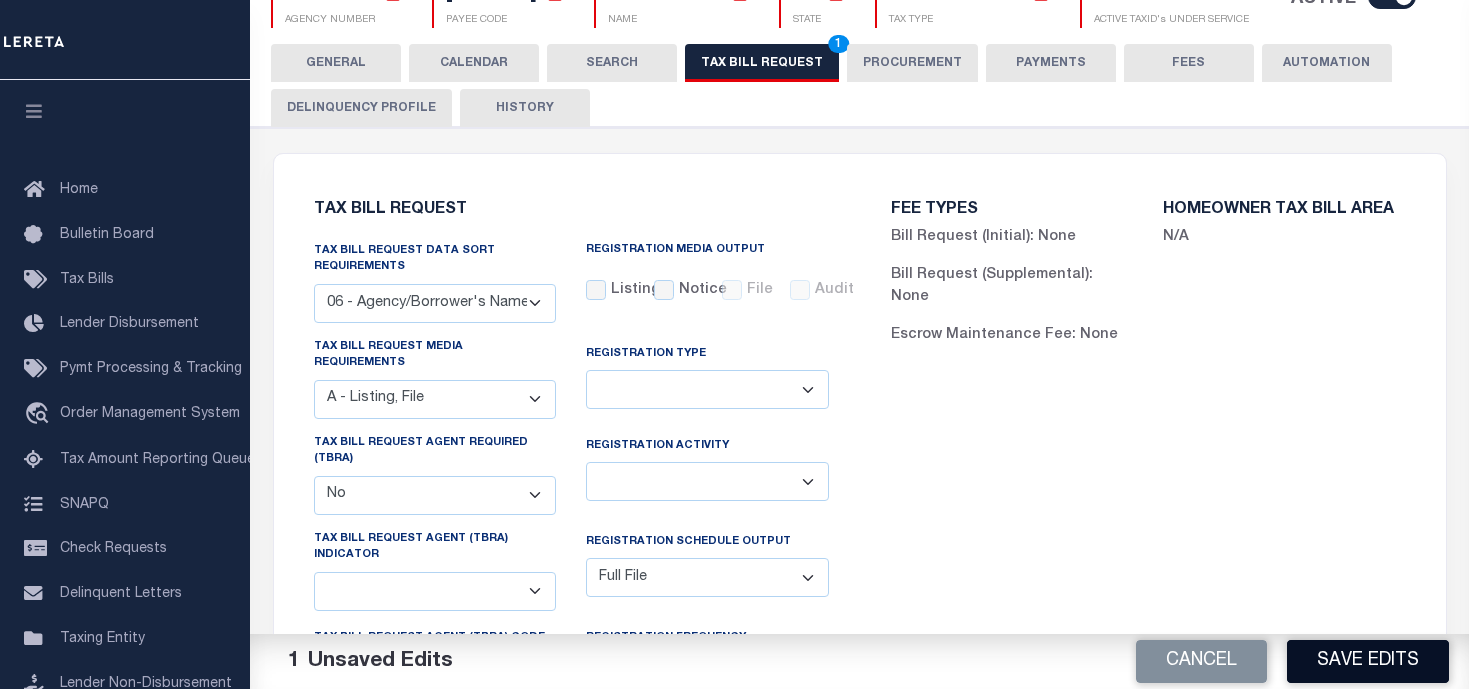 click on "Save Edits" at bounding box center (1368, 661) 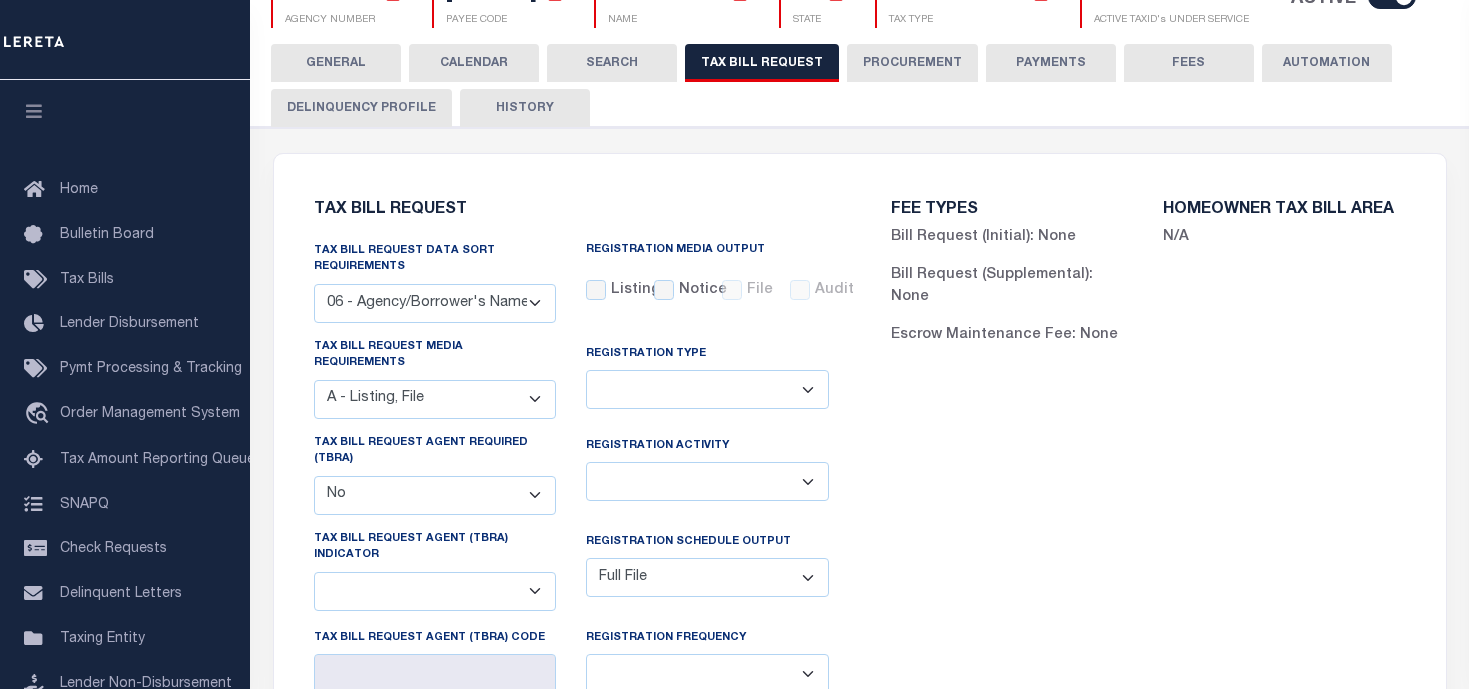scroll, scrollTop: 0, scrollLeft: 0, axis: both 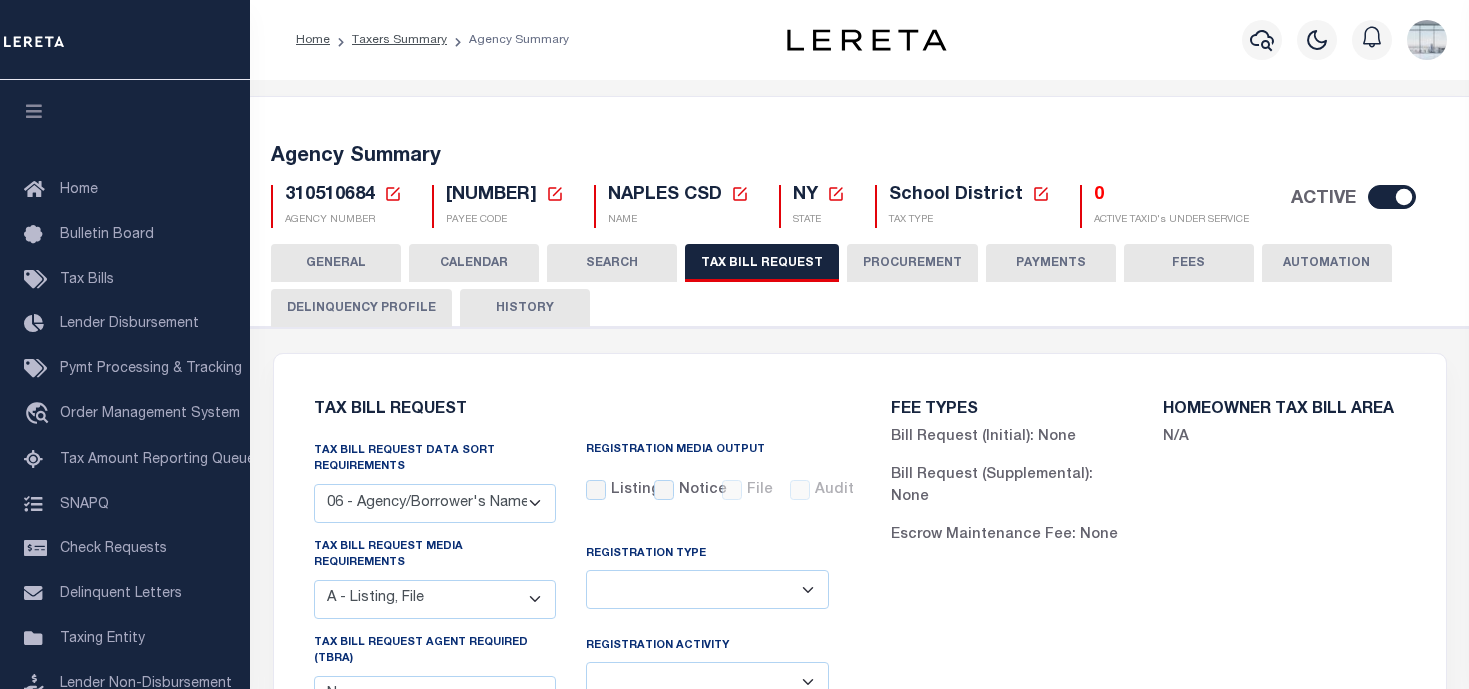 drag, startPoint x: 396, startPoint y: 193, endPoint x: 404, endPoint y: 206, distance: 15.264338 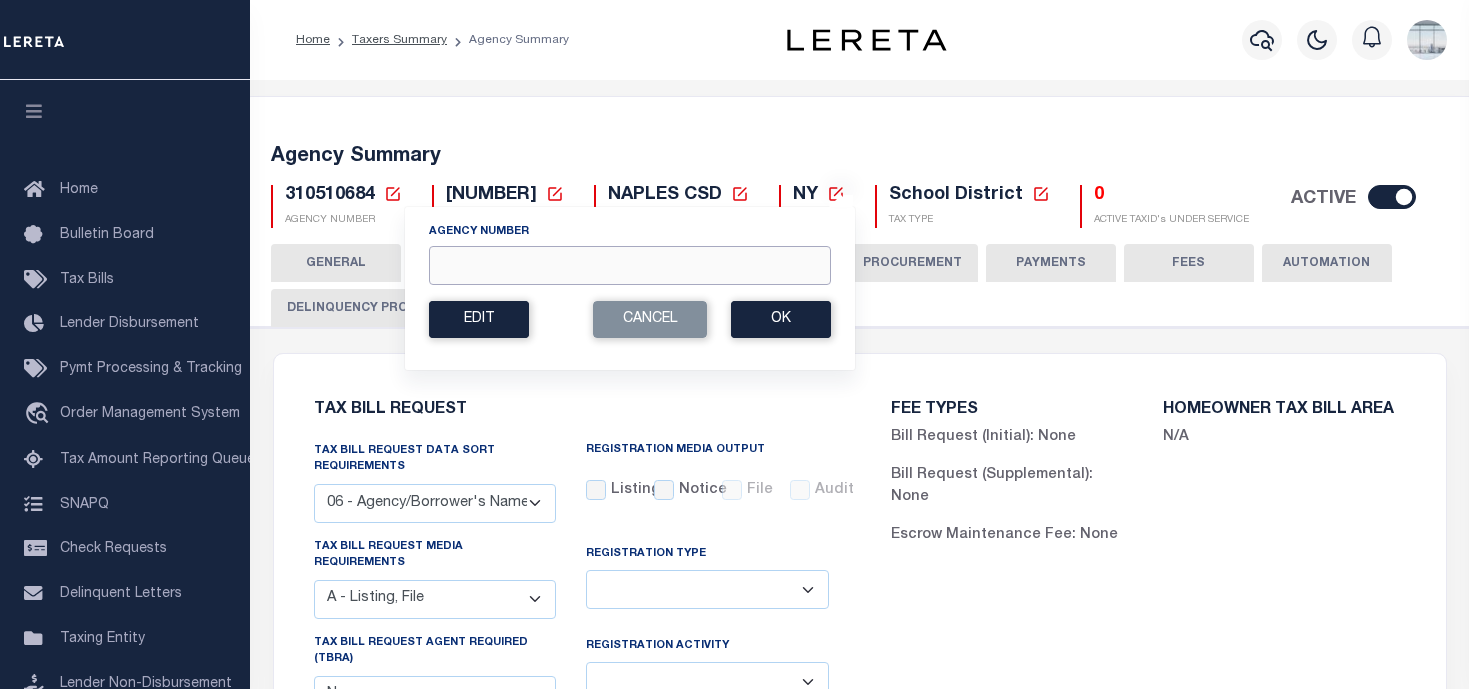 click on "Agency Number" at bounding box center [630, 265] 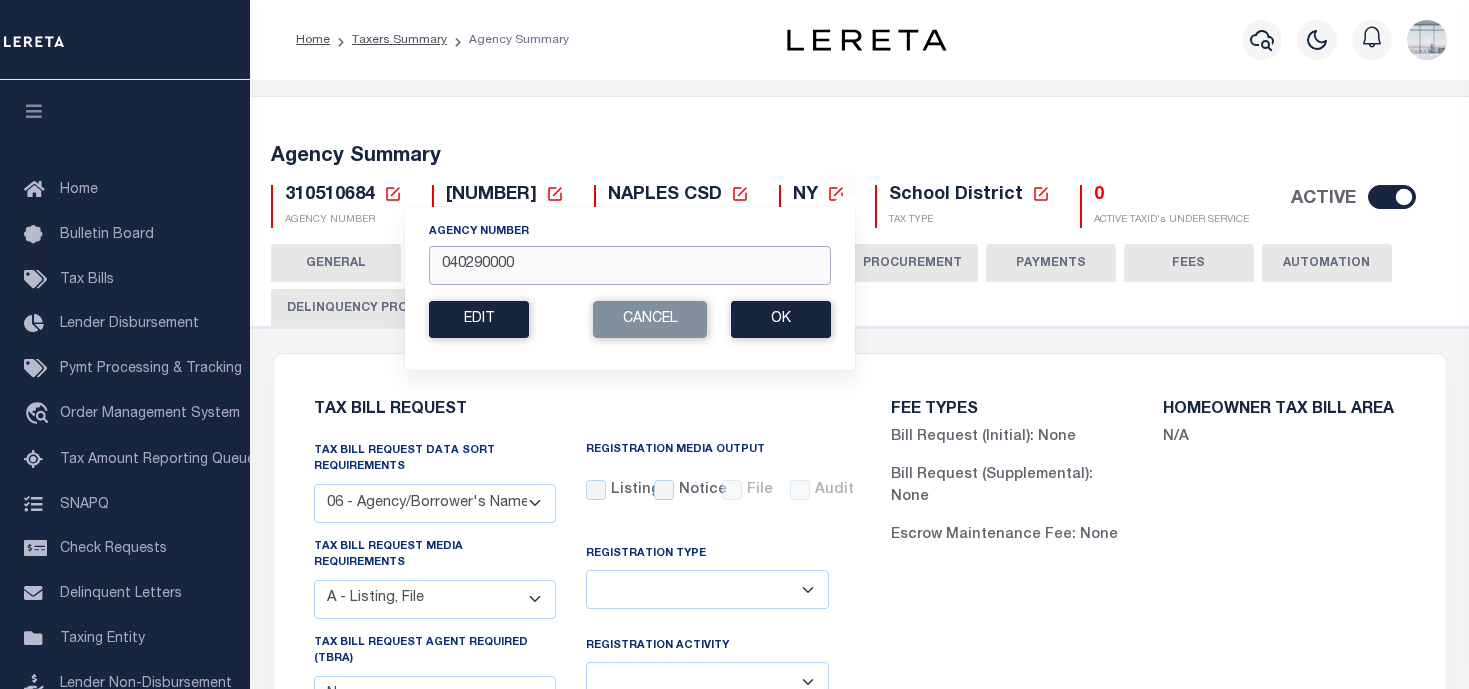 type on "040290000" 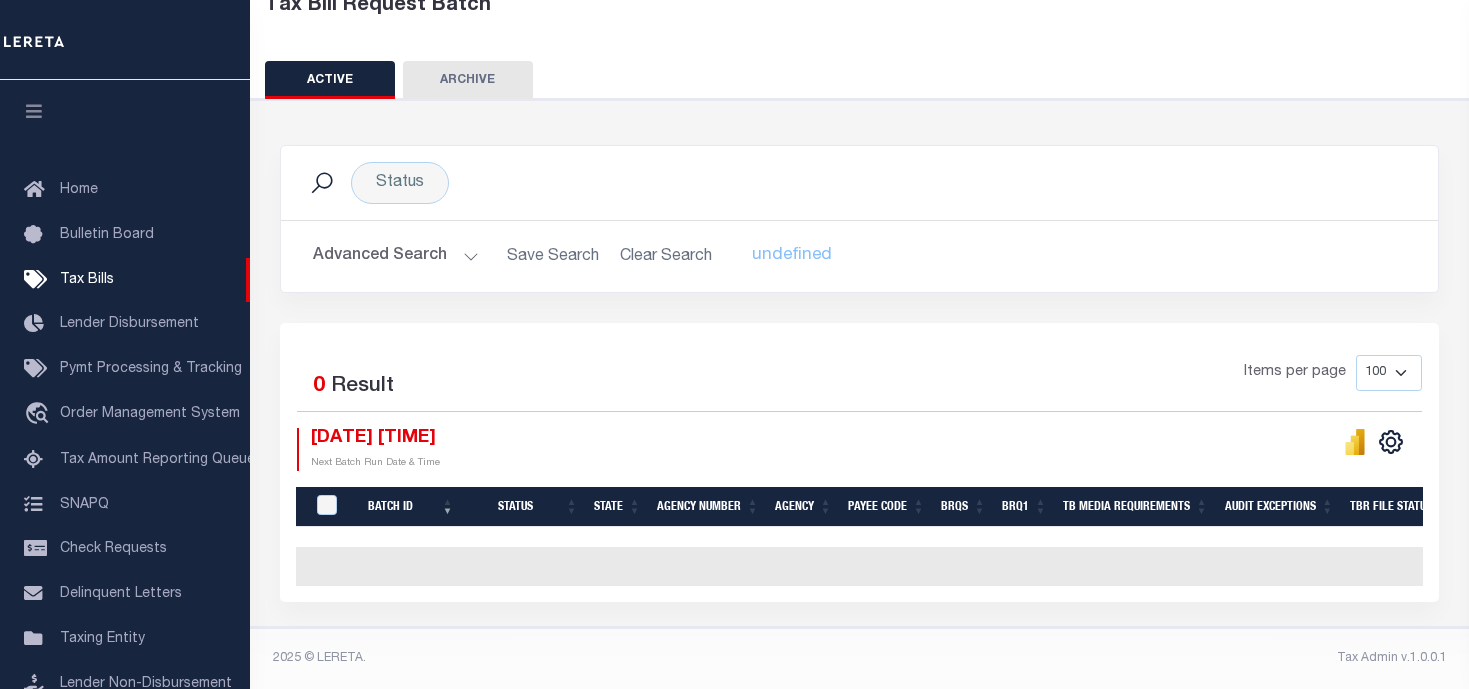 scroll, scrollTop: 47, scrollLeft: 0, axis: vertical 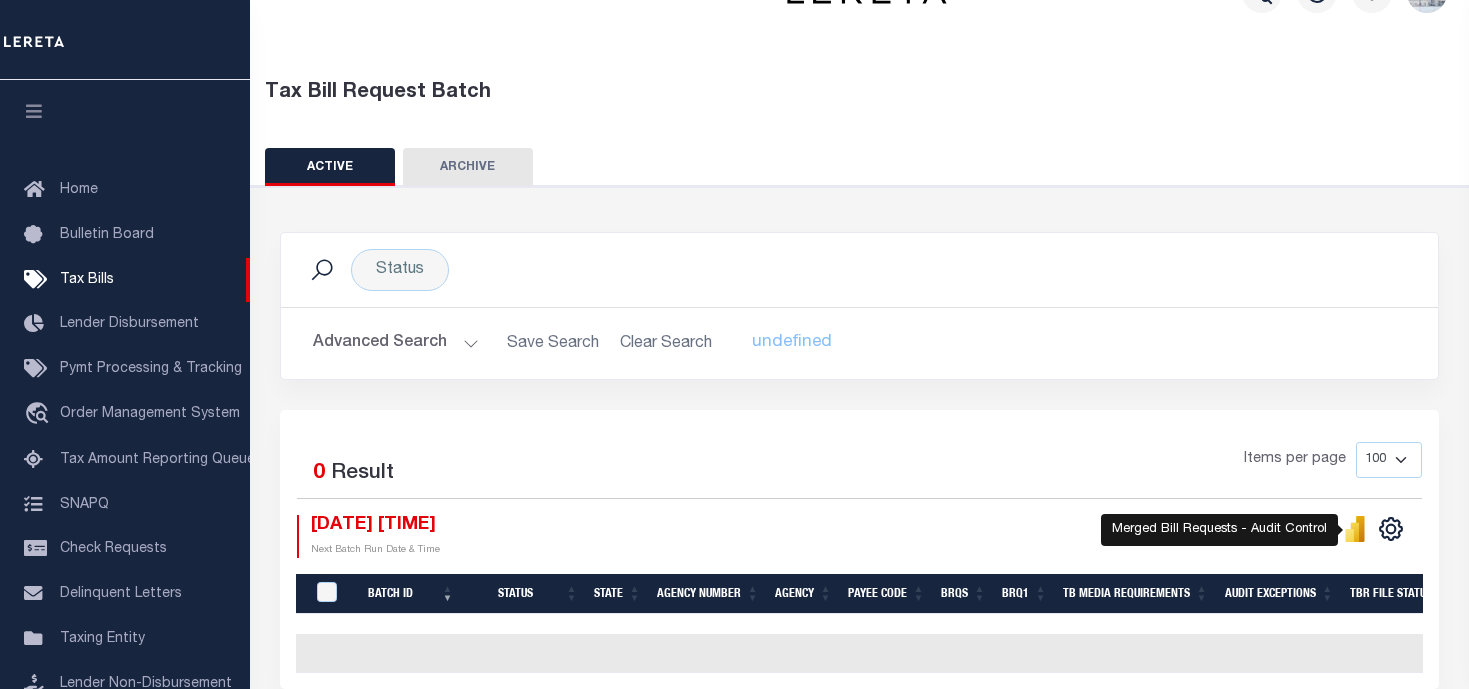 click 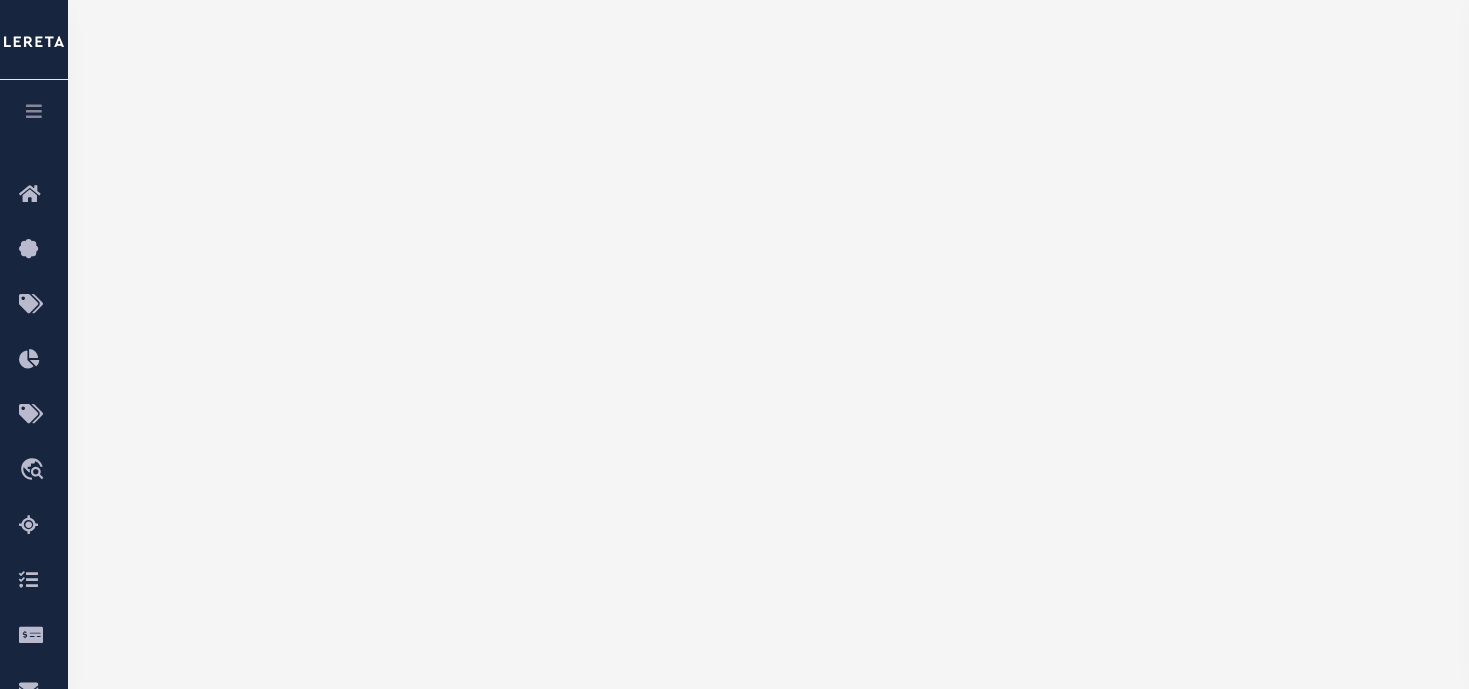 scroll, scrollTop: 64, scrollLeft: 0, axis: vertical 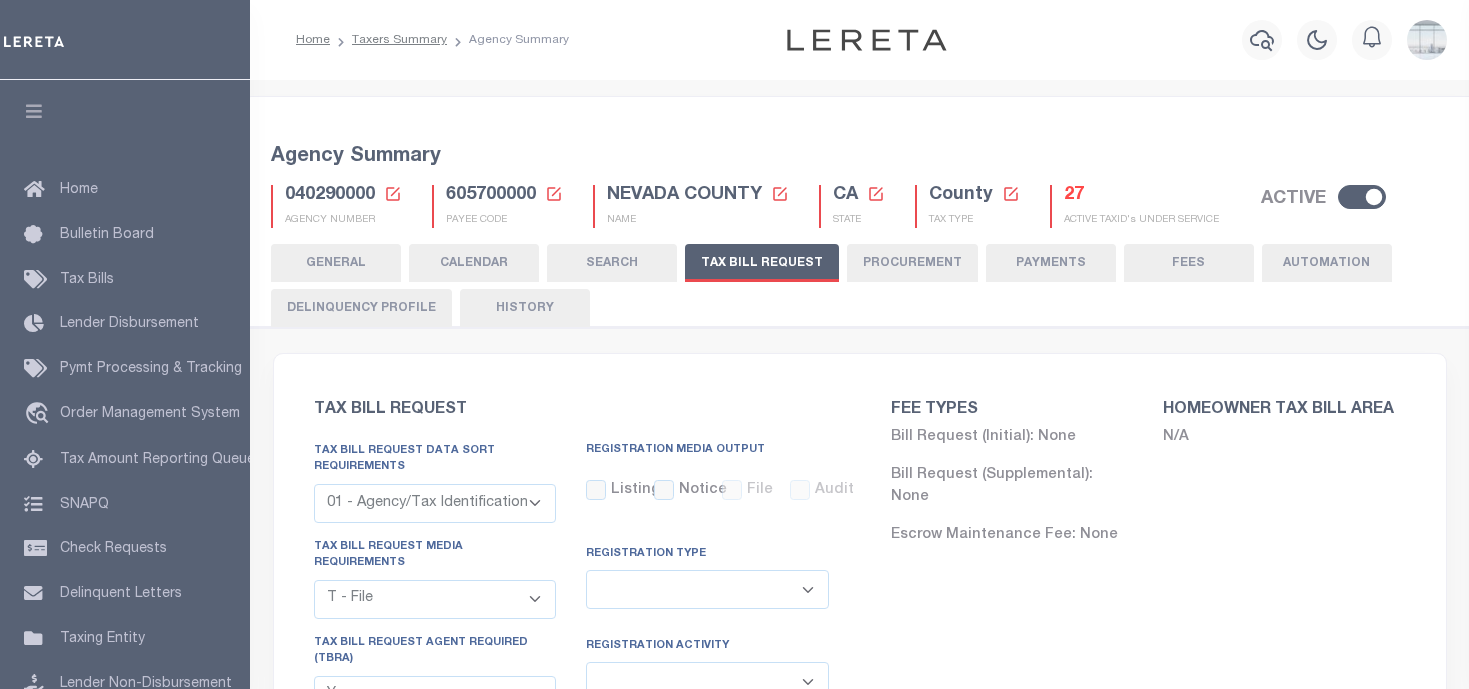 select on "22" 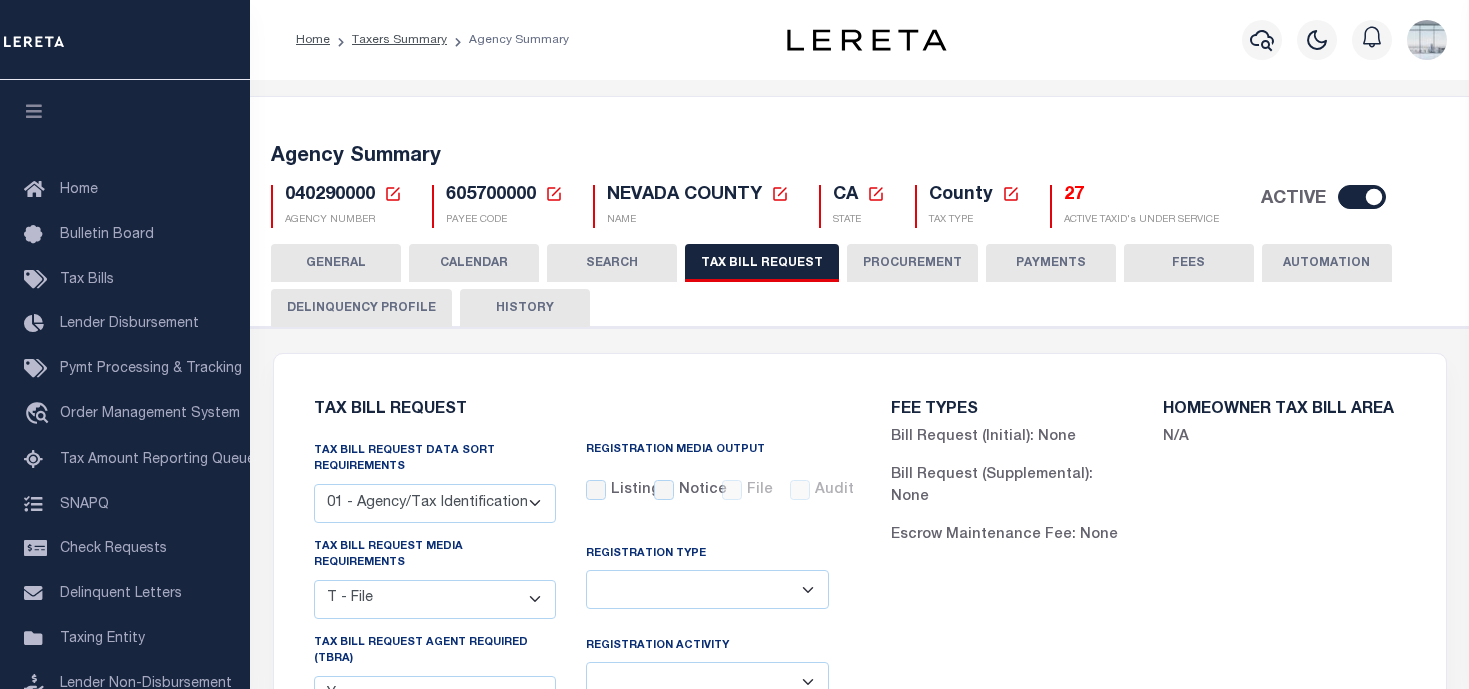 click 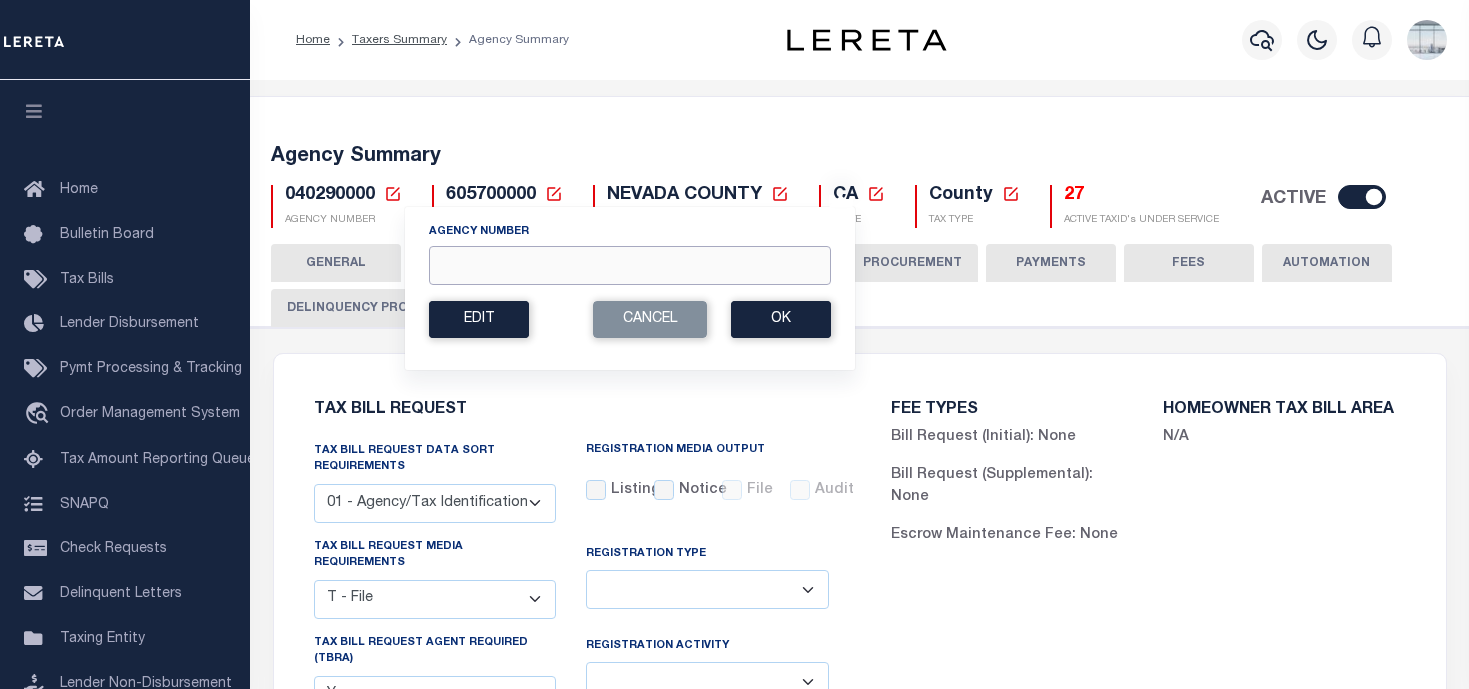 click on "Agency Number" at bounding box center (630, 265) 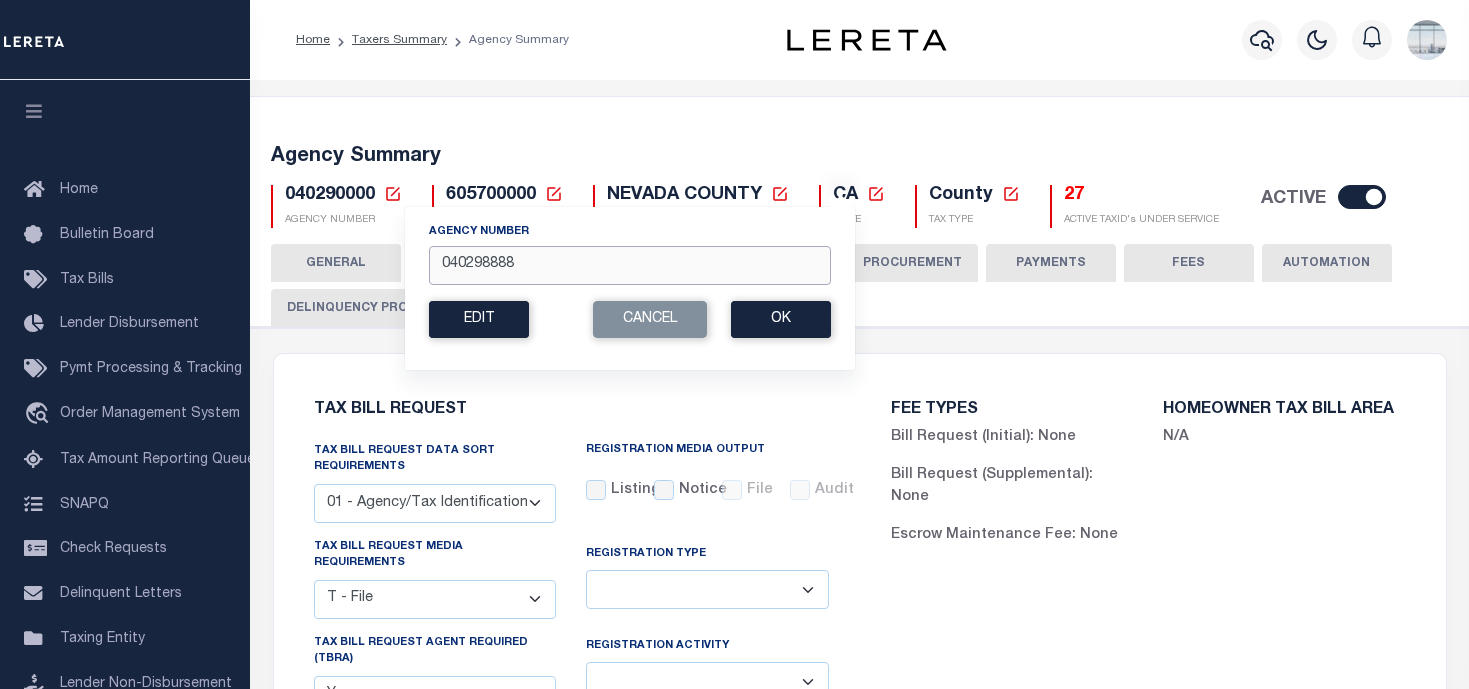 type on "040298888" 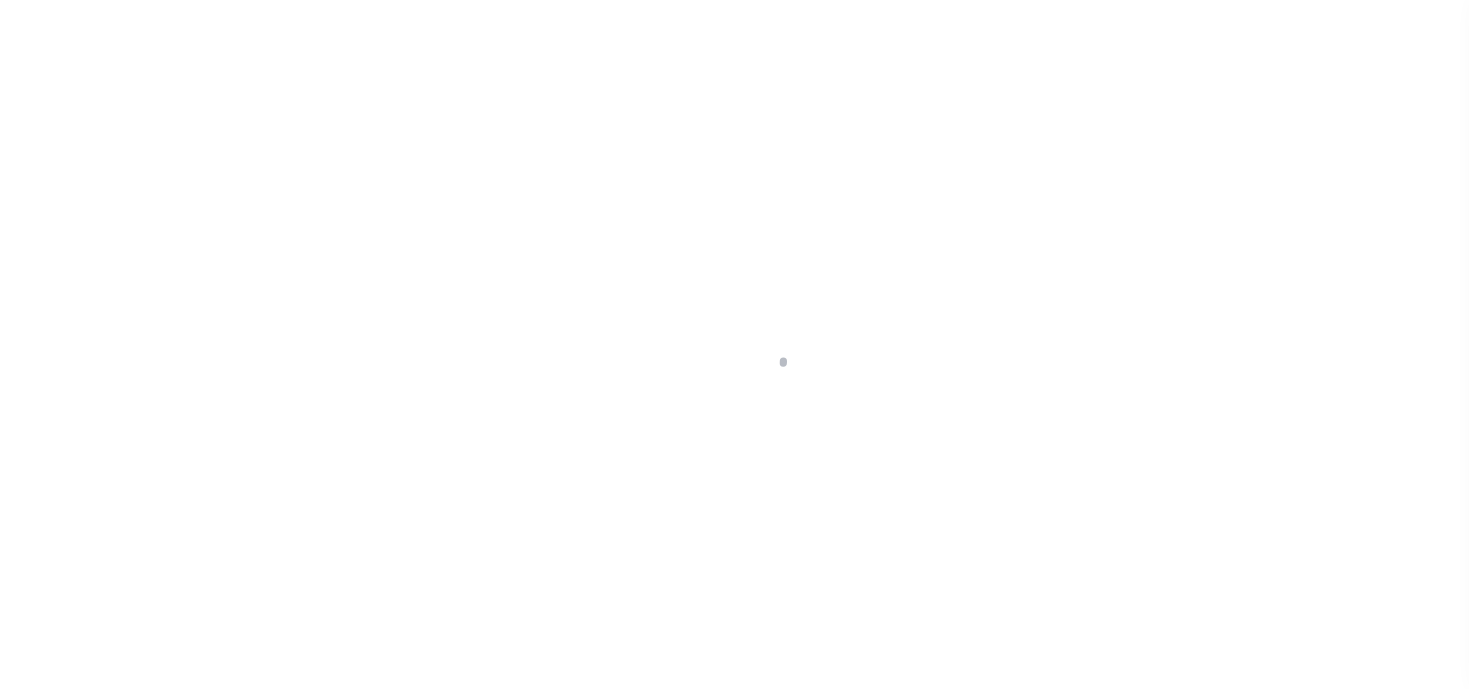 scroll, scrollTop: 0, scrollLeft: 0, axis: both 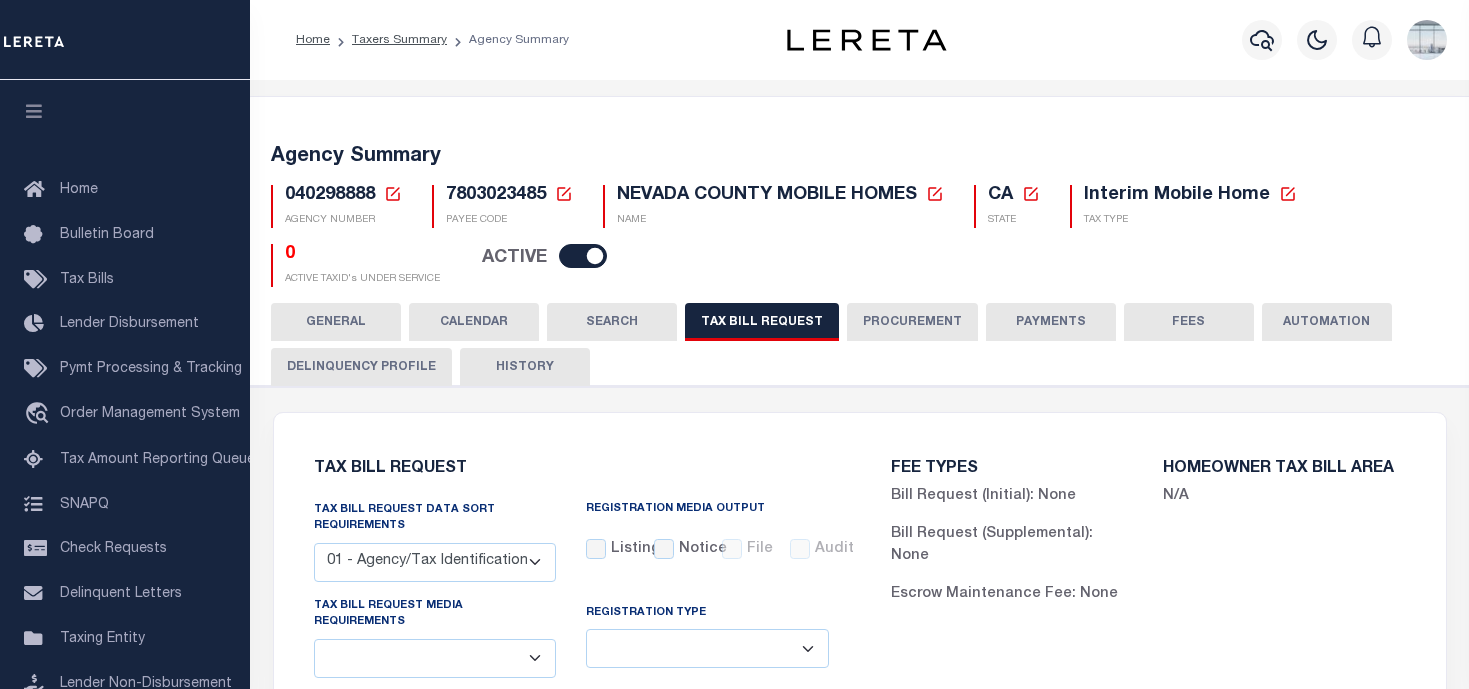 checkbox on "false" 